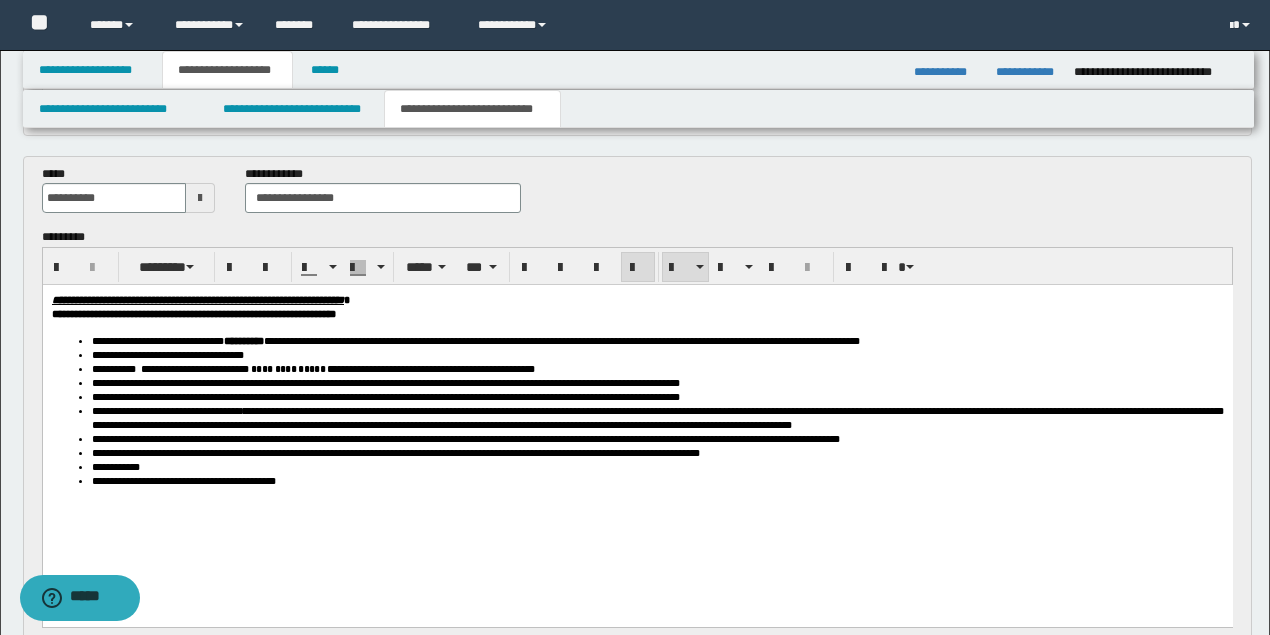 scroll, scrollTop: 0, scrollLeft: 0, axis: both 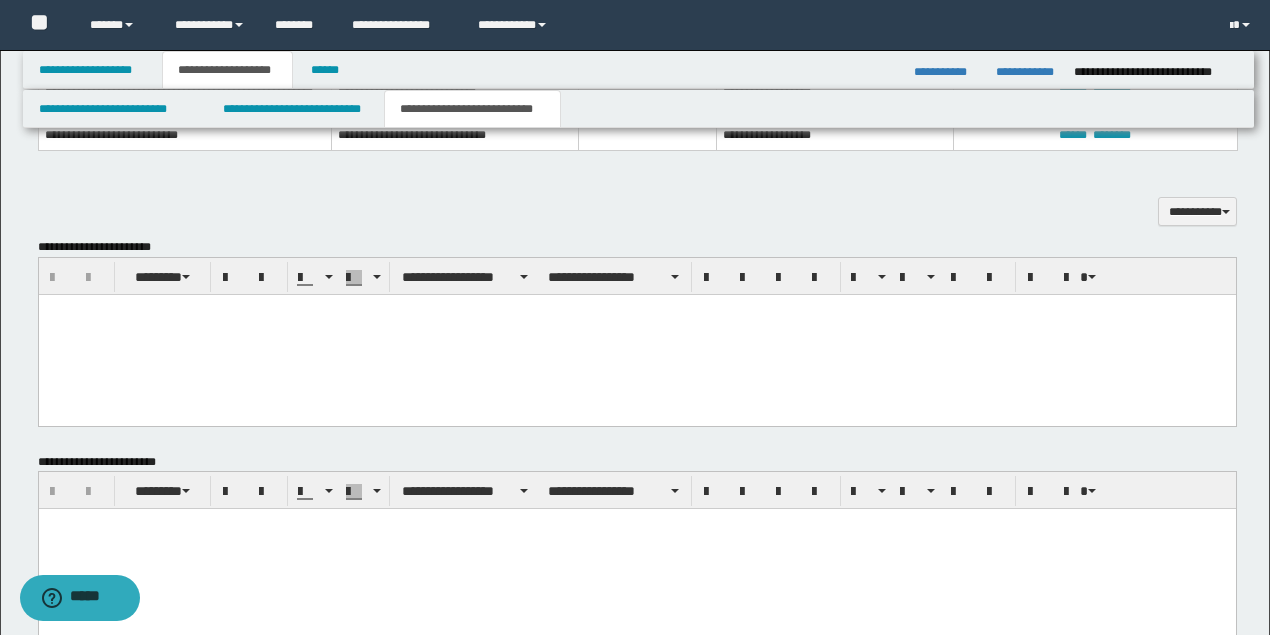 click at bounding box center (636, 335) 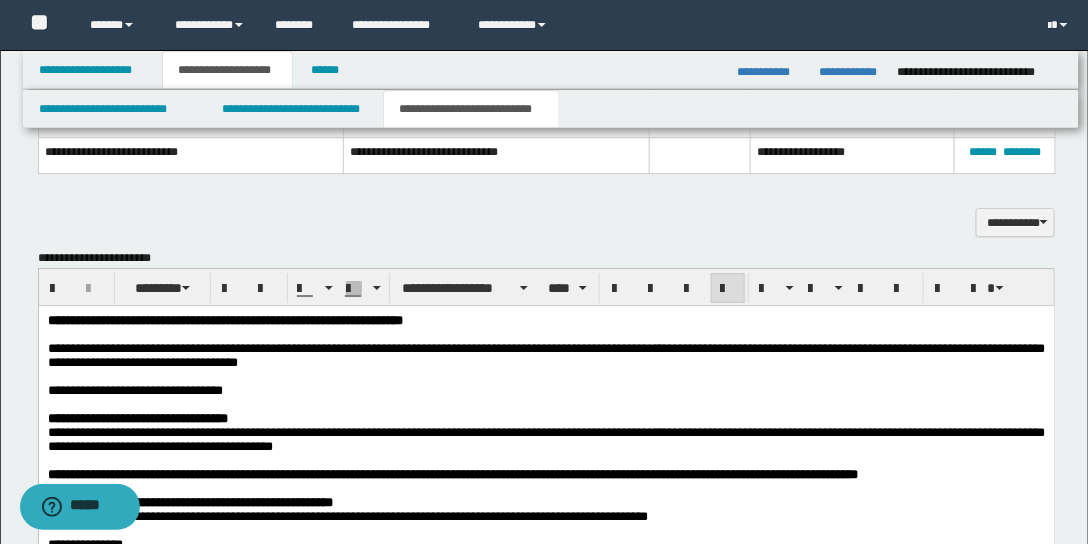 scroll, scrollTop: 1704, scrollLeft: 0, axis: vertical 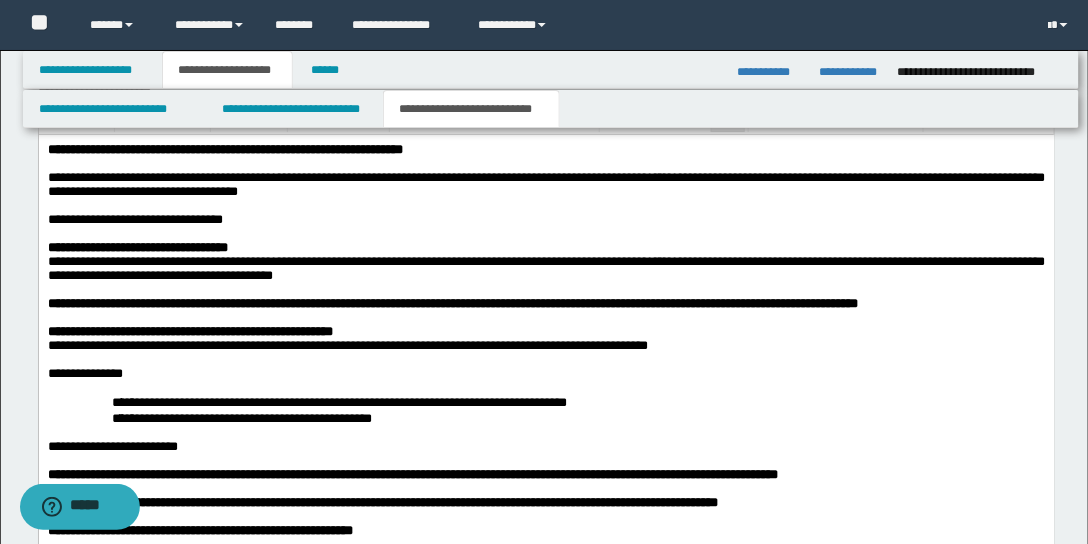 click on "**********" at bounding box center [134, 218] 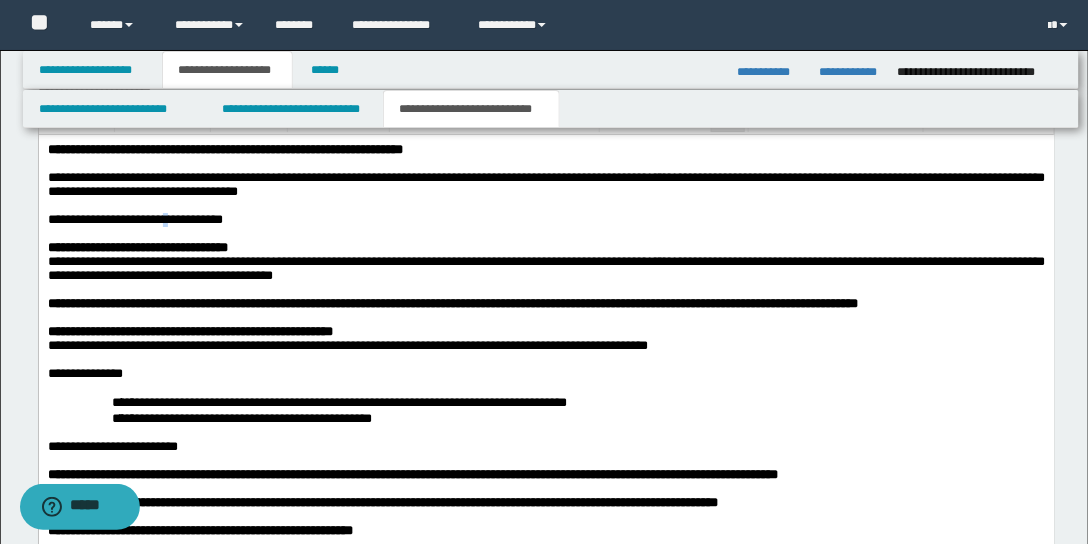 click on "**********" at bounding box center (134, 218) 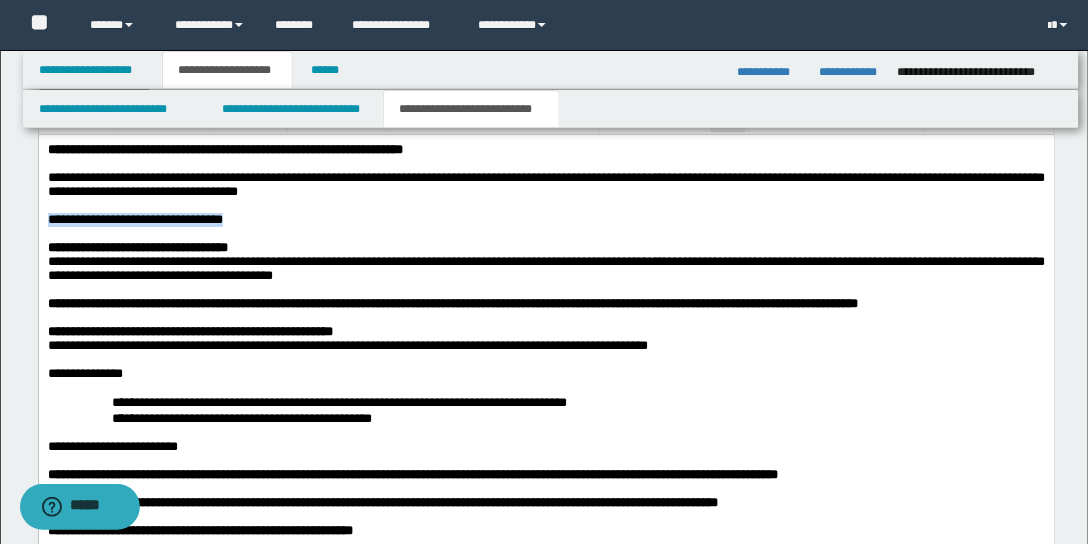 click on "**********" at bounding box center [134, 218] 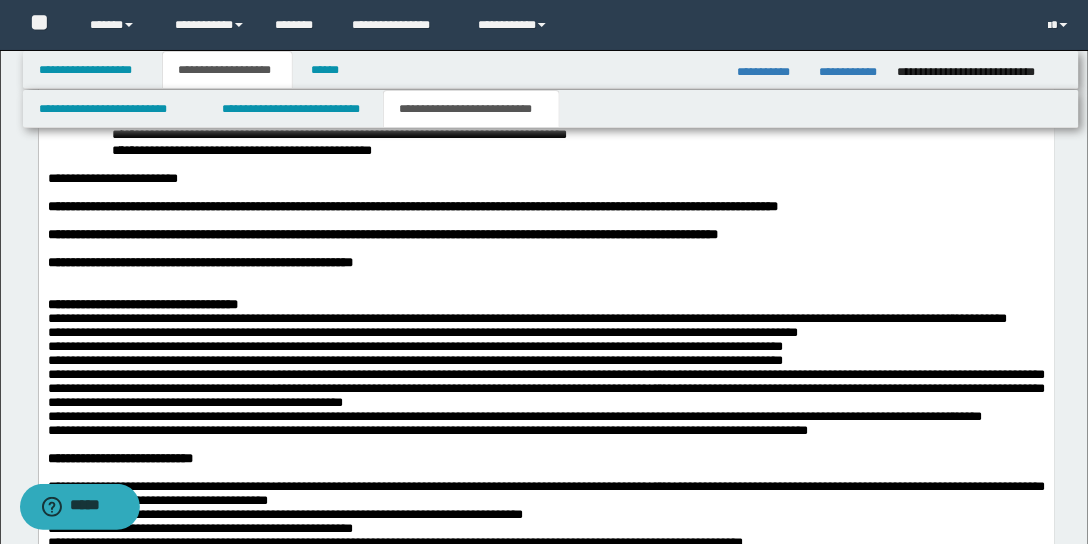 scroll, scrollTop: 2161, scrollLeft: 0, axis: vertical 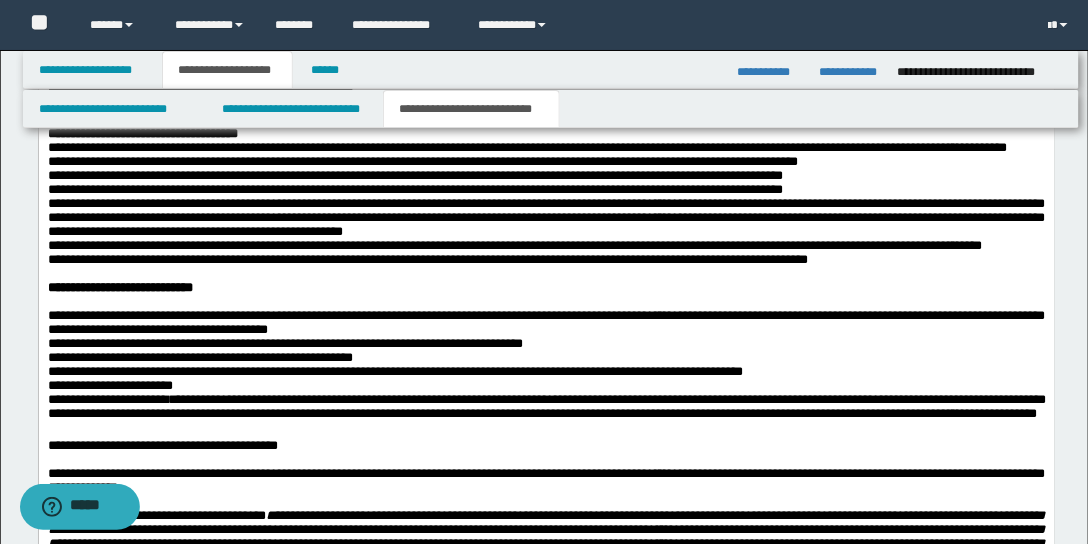 click on "**********" at bounding box center (546, 134) 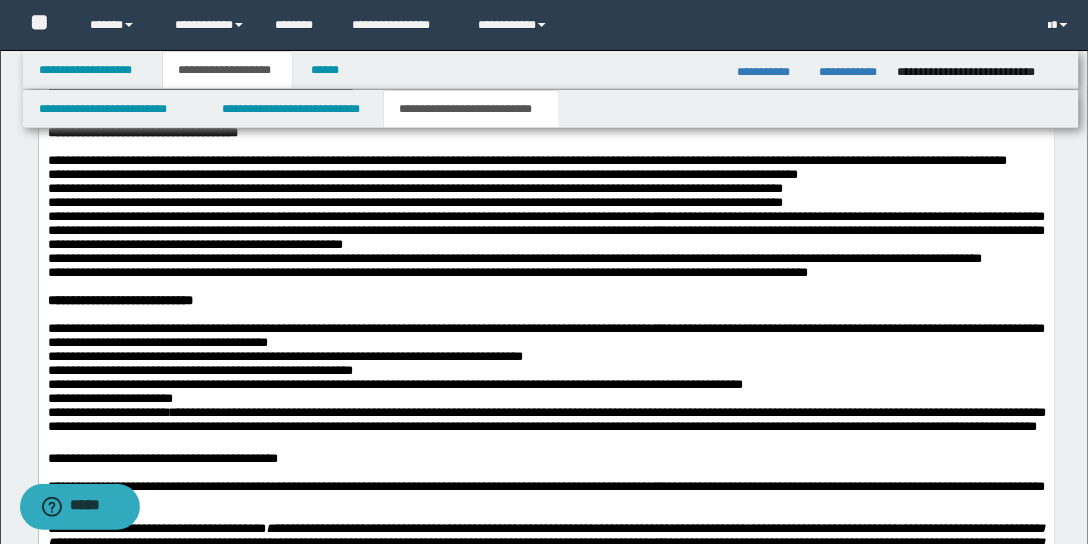 scroll, scrollTop: 2188, scrollLeft: 0, axis: vertical 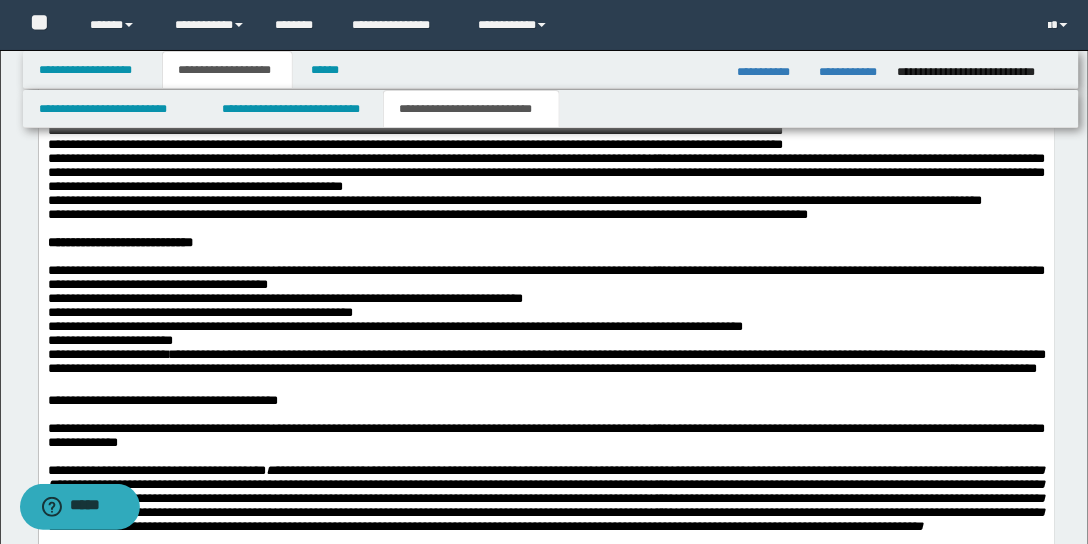 click on "**********" at bounding box center (514, 200) 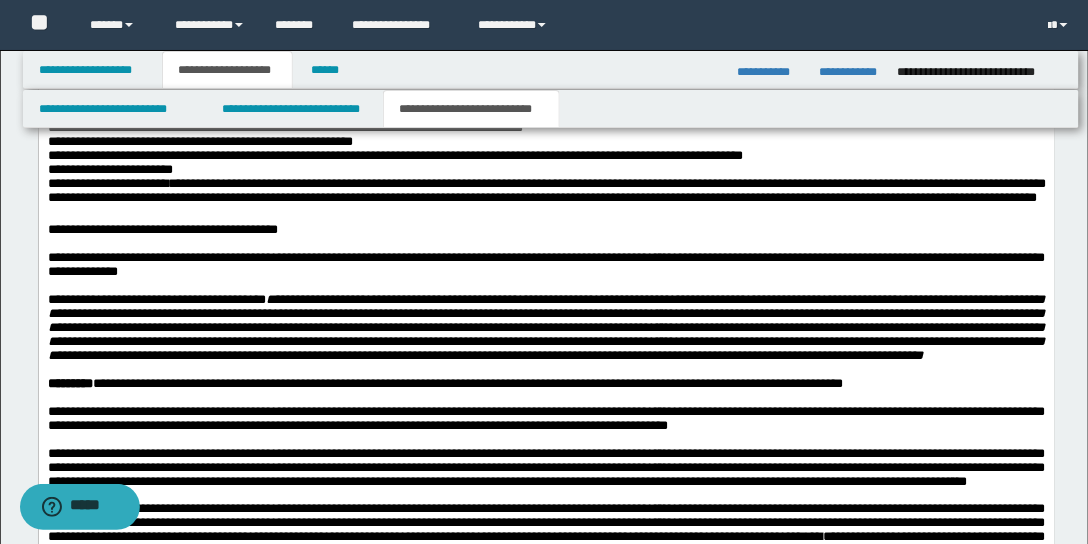 scroll, scrollTop: 2416, scrollLeft: 0, axis: vertical 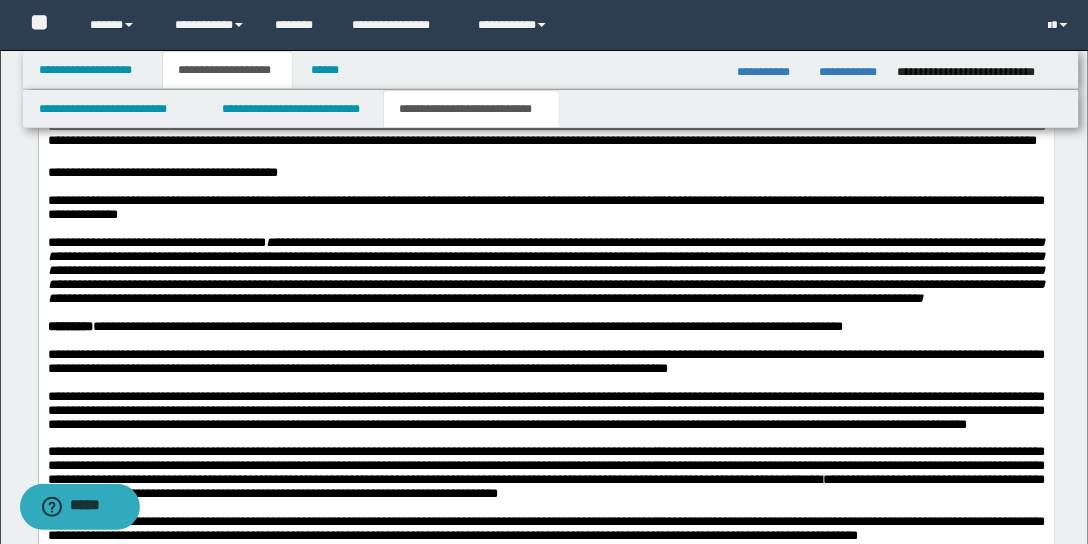 click on "**********" at bounding box center [546, 207] 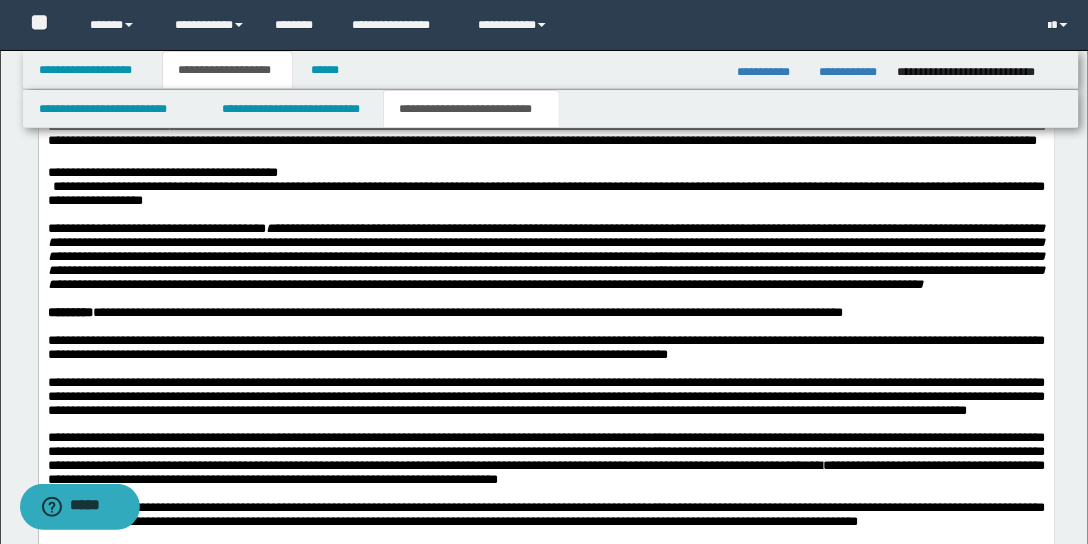 click on "**********" at bounding box center [109, 112] 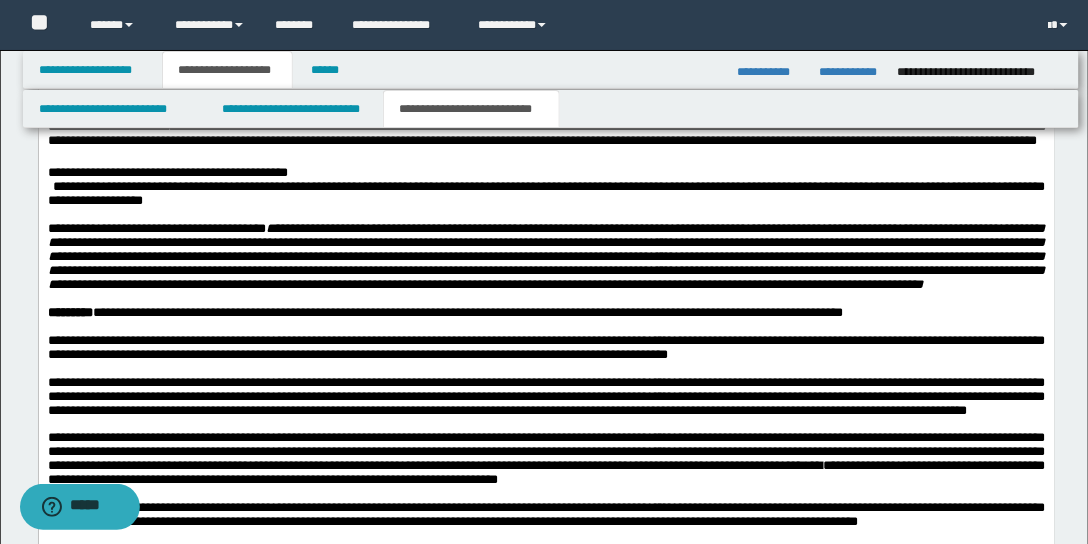 click at bounding box center [49, 186] 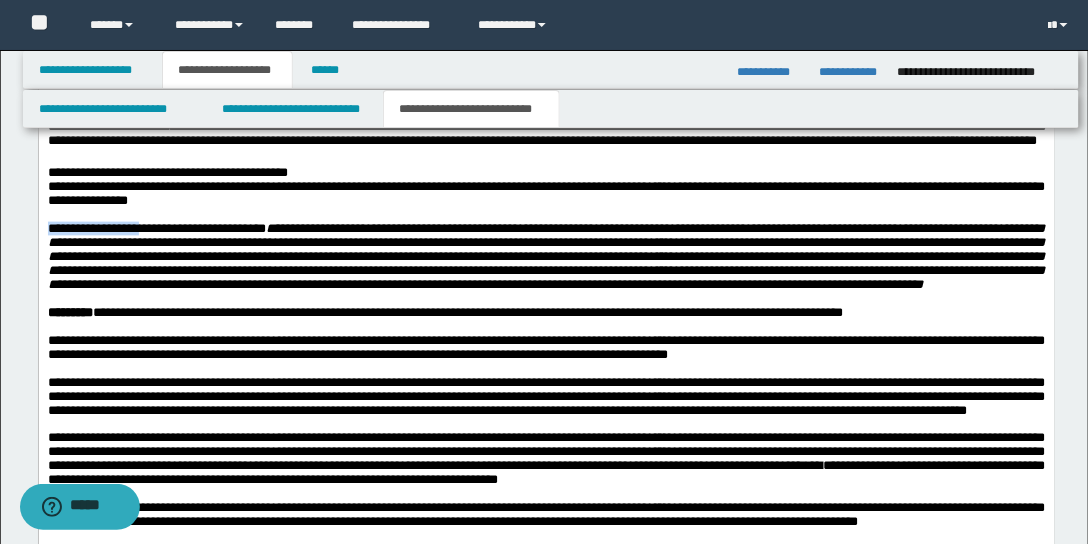 drag, startPoint x: 152, startPoint y: 311, endPoint x: 70, endPoint y: -269, distance: 585.7679 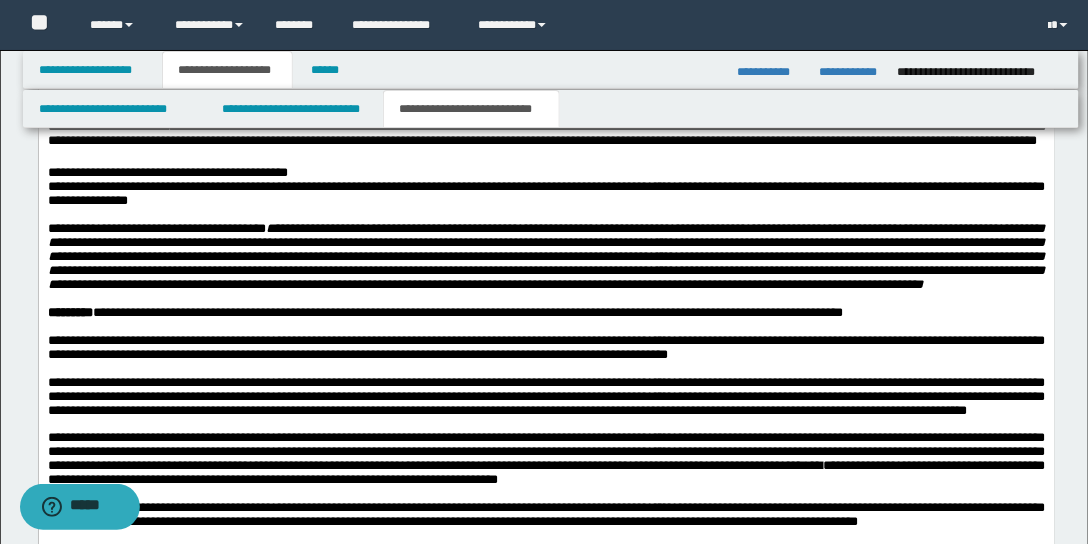 click at bounding box center (546, 215) 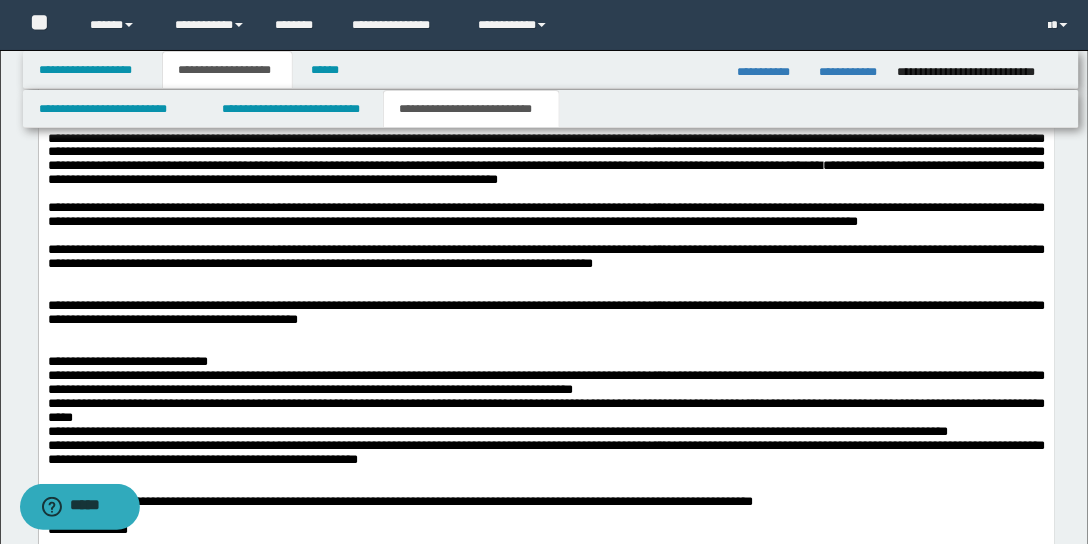 scroll, scrollTop: 2759, scrollLeft: 0, axis: vertical 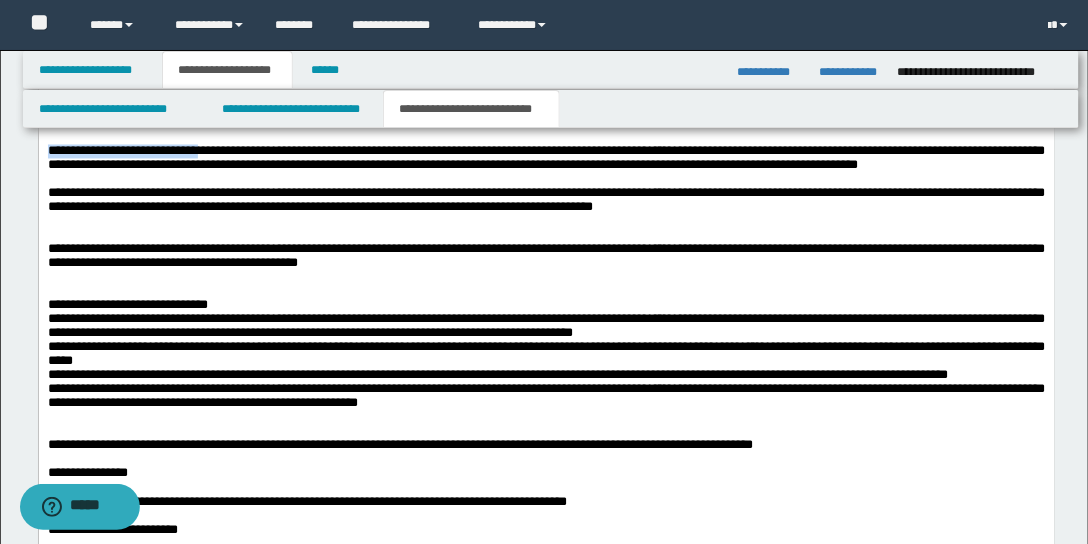 drag, startPoint x: 204, startPoint y: 296, endPoint x: 47, endPoint y: 295, distance: 157.00319 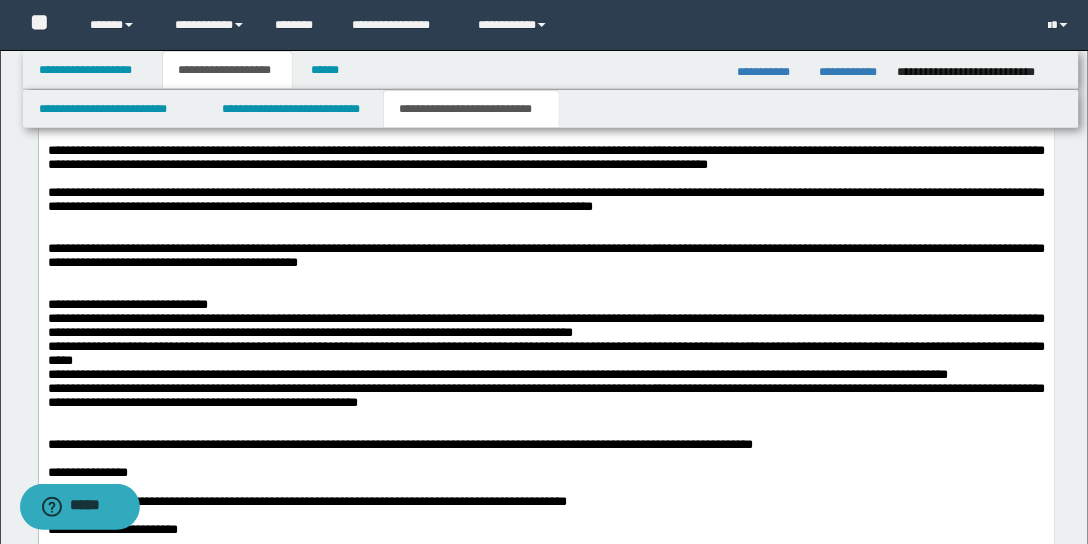 click on "**********" at bounding box center [546, -119] 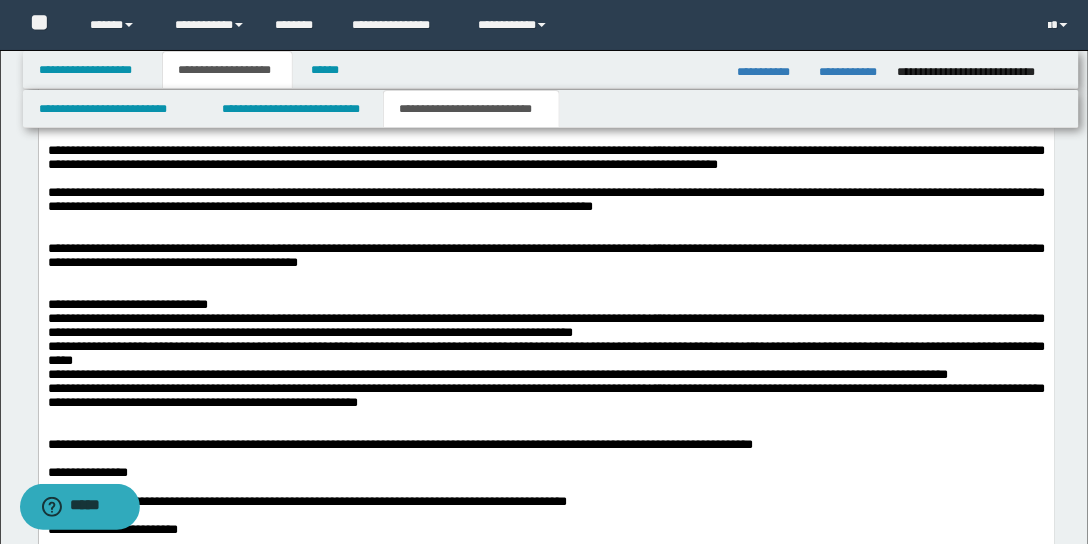 scroll, scrollTop: 2873, scrollLeft: 0, axis: vertical 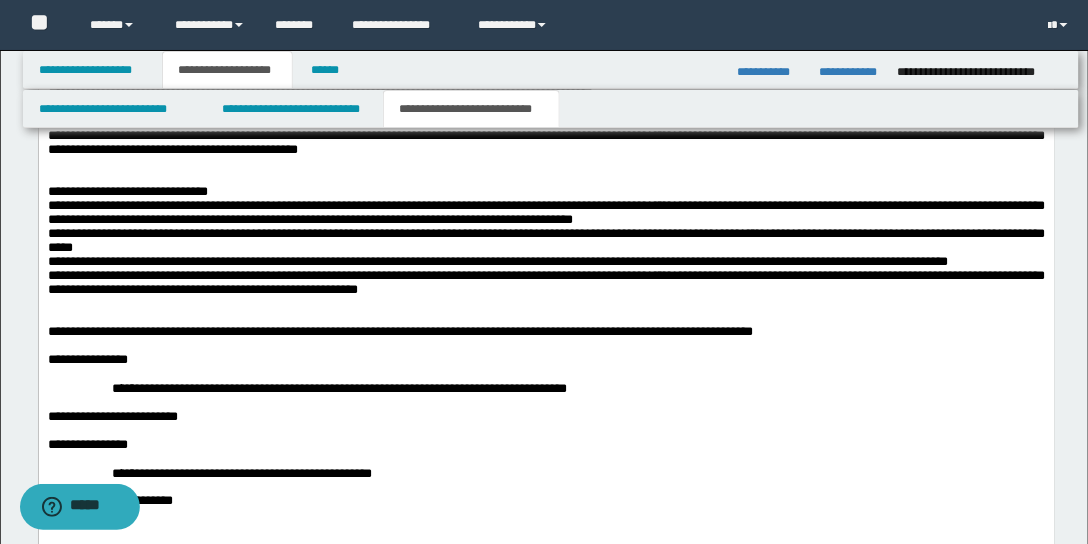 drag, startPoint x: 110, startPoint y: 231, endPoint x: -33, endPoint y: 231, distance: 143 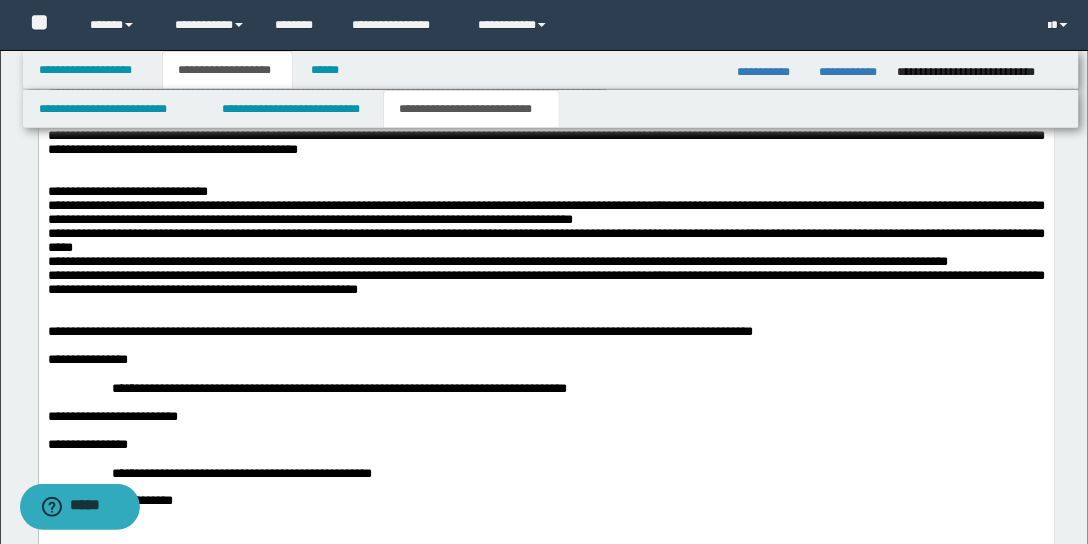 click at bounding box center [546, 109] 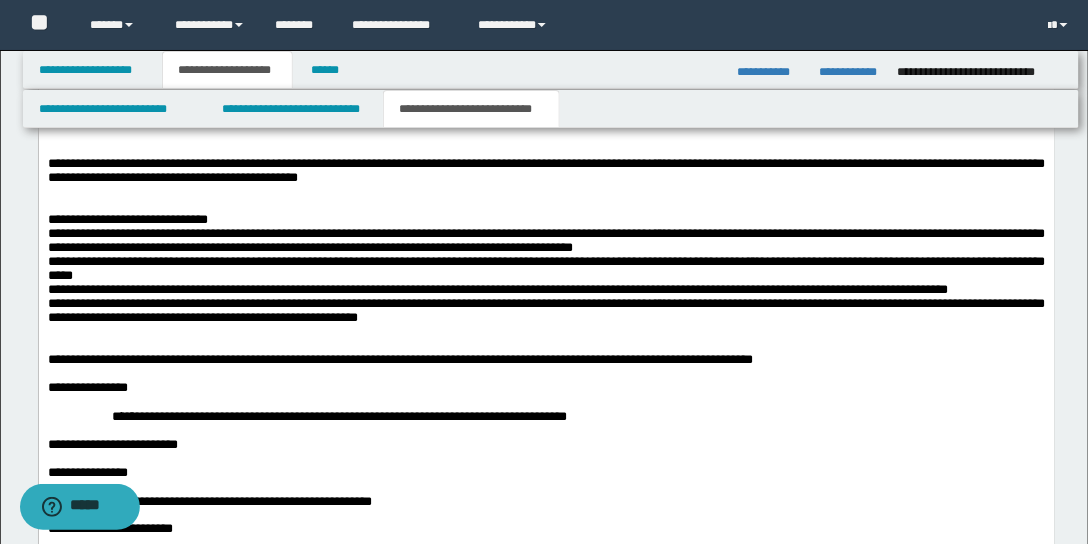 click at bounding box center [546, 137] 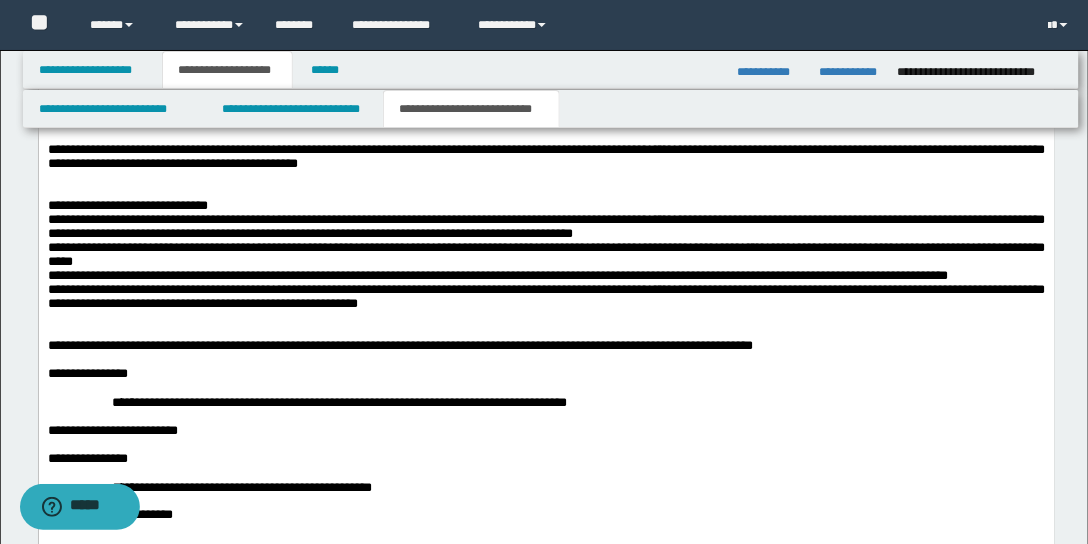 click on "**********" at bounding box center [546, 157] 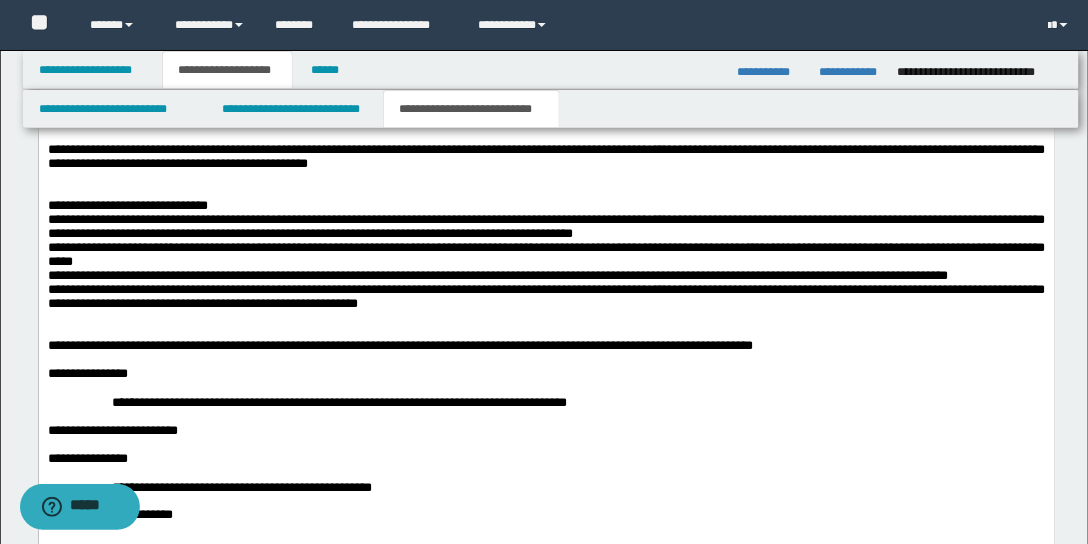 click at bounding box center (546, 179) 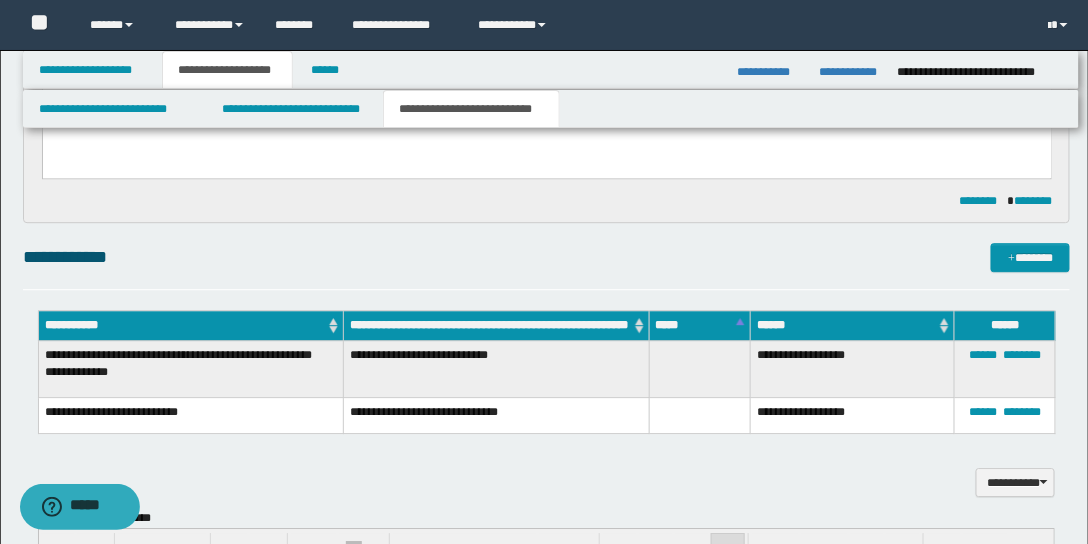 scroll, scrollTop: 1388, scrollLeft: 0, axis: vertical 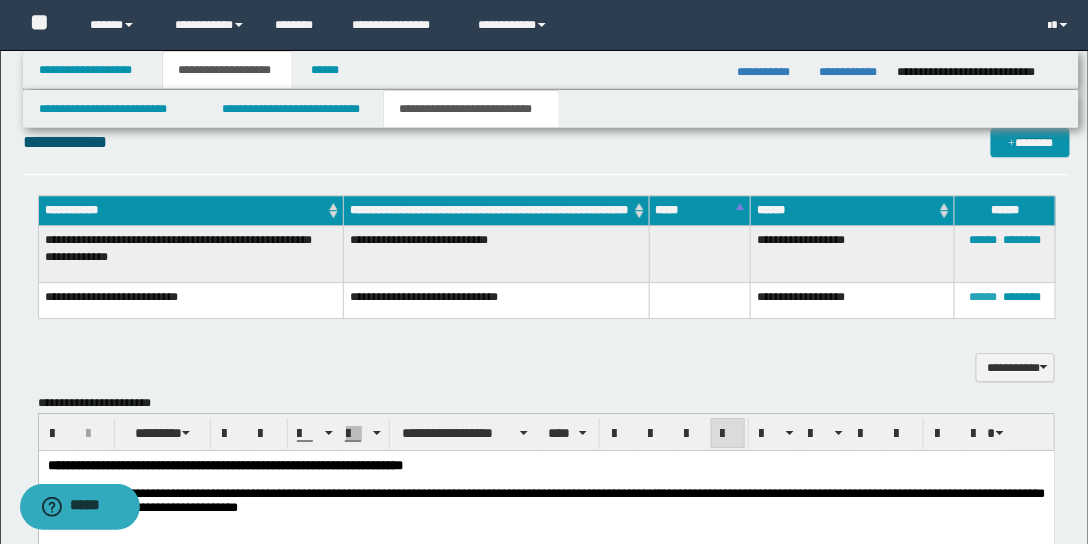 click on "******" at bounding box center (983, 297) 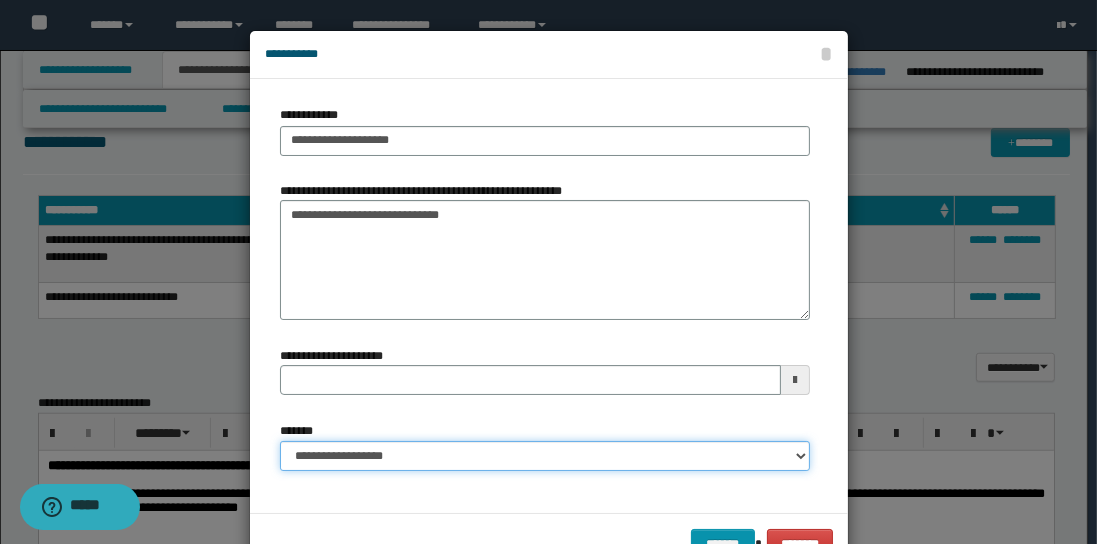 click on "**********" at bounding box center [545, 456] 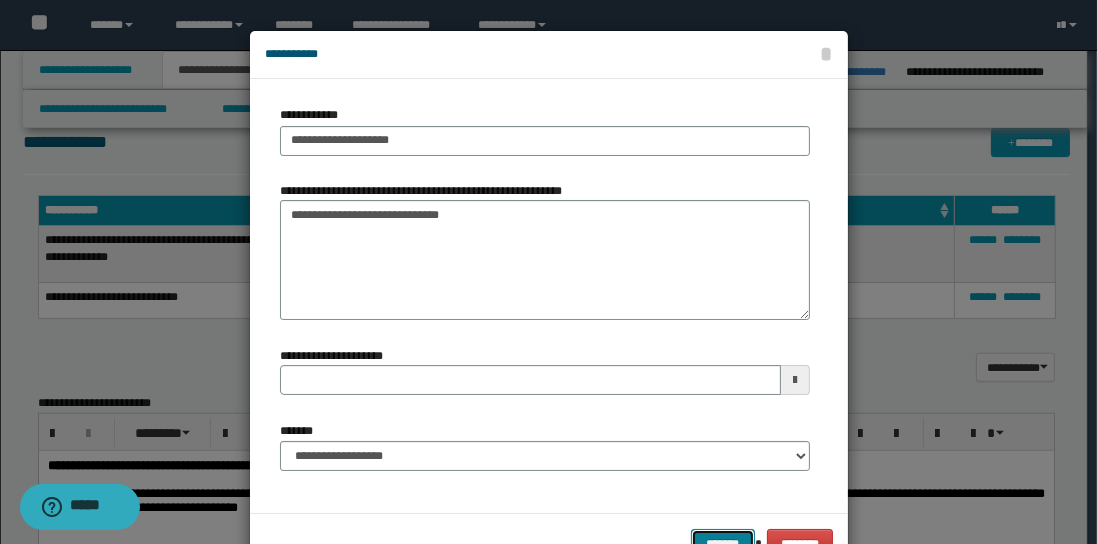 click on "*******" at bounding box center [723, 543] 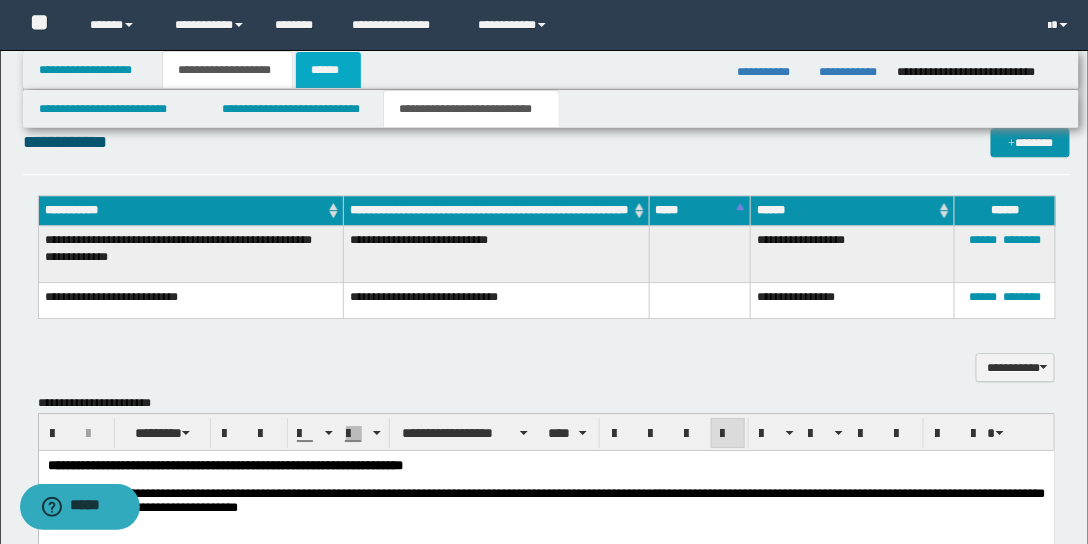 click on "******" at bounding box center (328, 70) 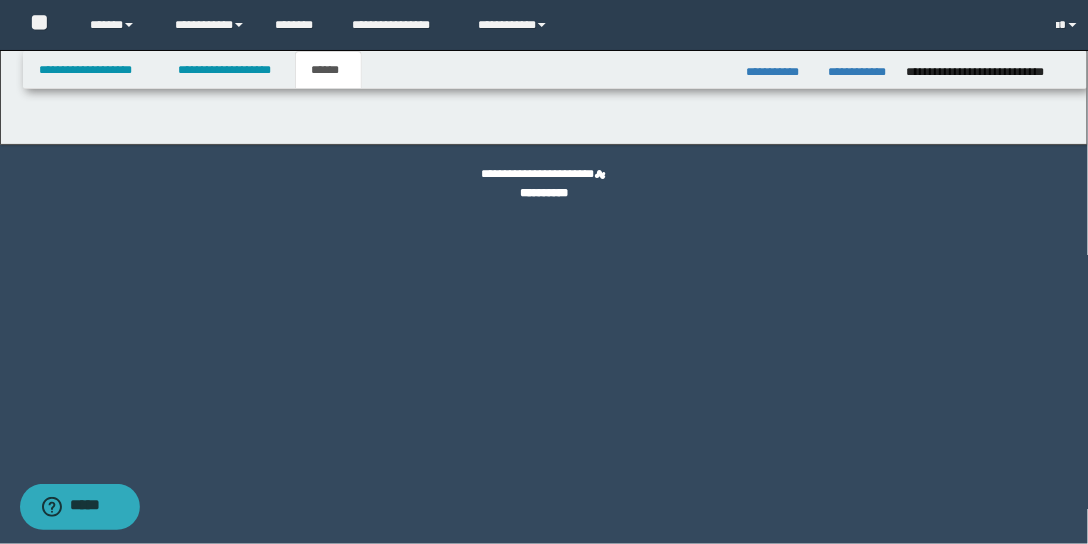 scroll, scrollTop: 0, scrollLeft: 0, axis: both 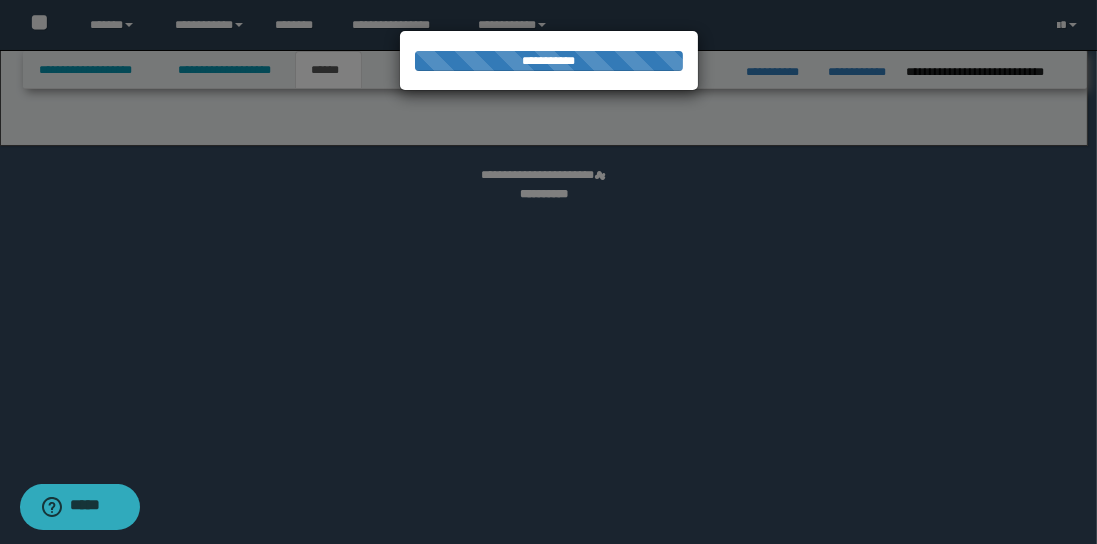 select on "*" 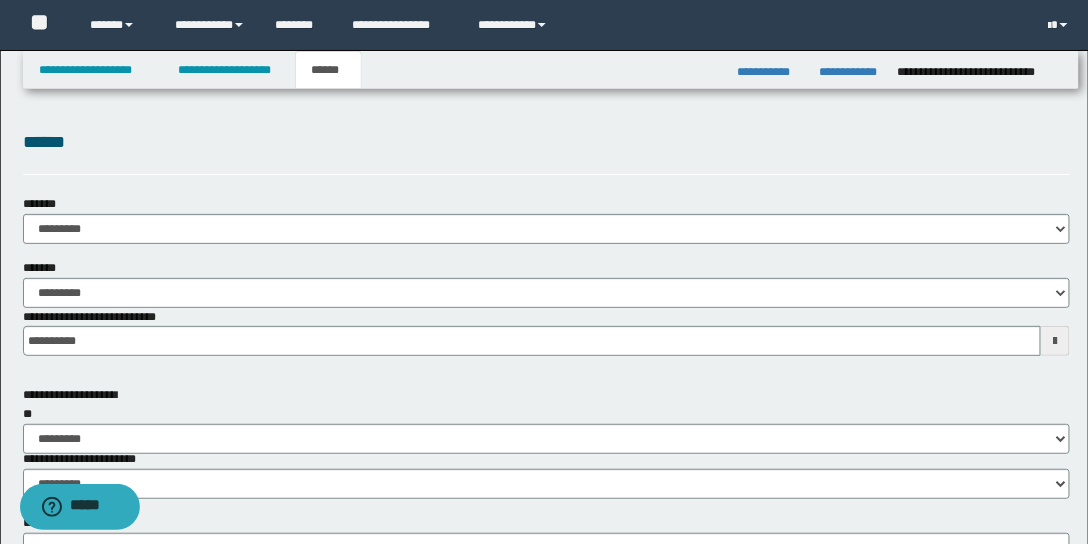 scroll, scrollTop: 0, scrollLeft: 0, axis: both 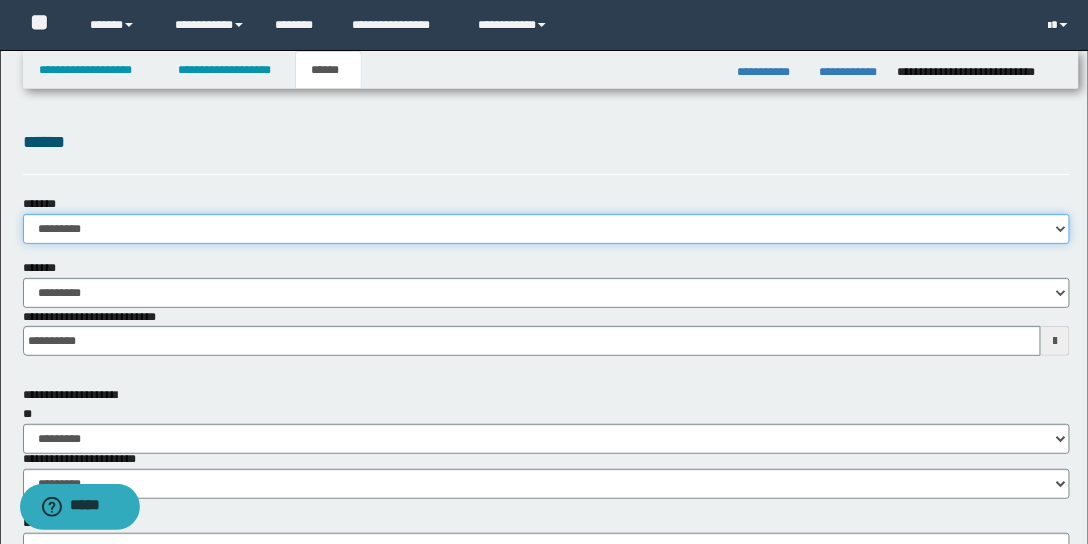 click on "**********" at bounding box center [547, 229] 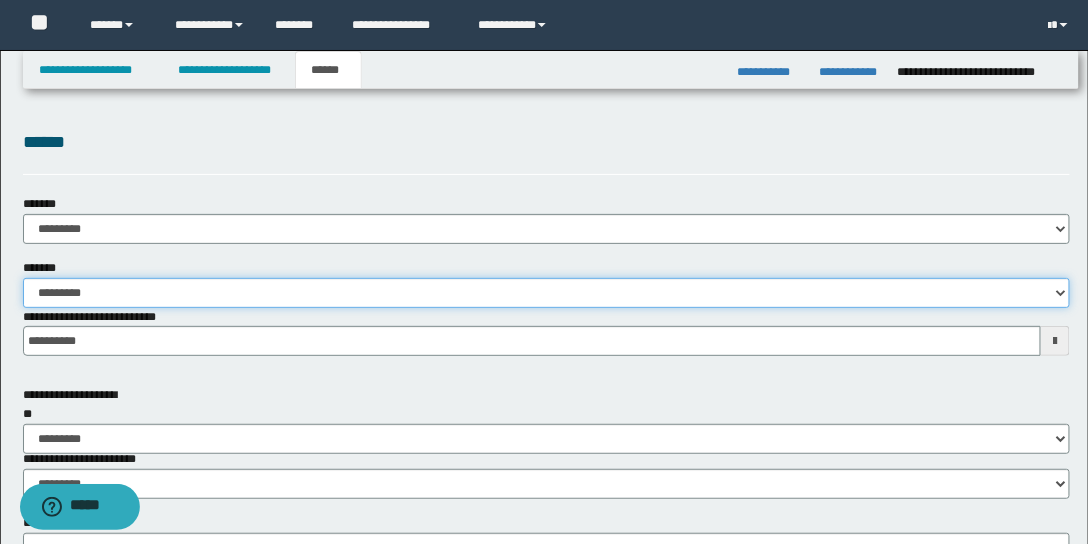 click on "**********" at bounding box center [547, 293] 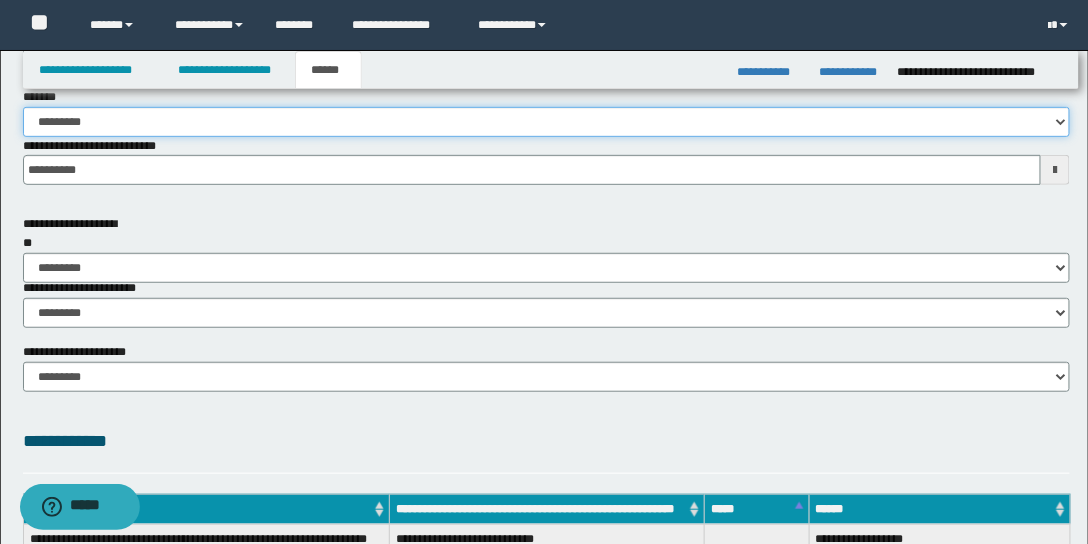 scroll, scrollTop: 285, scrollLeft: 0, axis: vertical 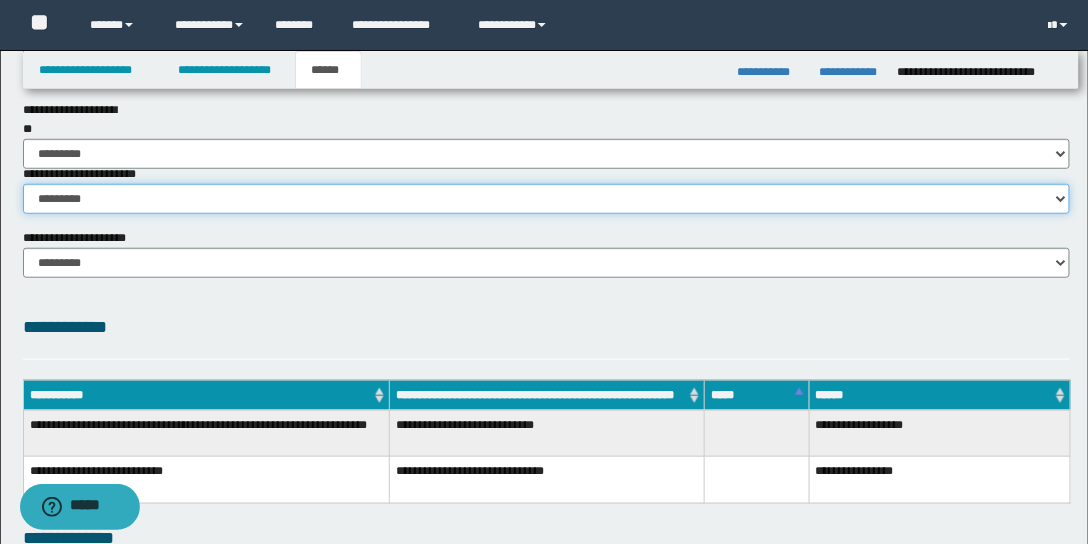 click on "*********
*********
*********" at bounding box center (547, 199) 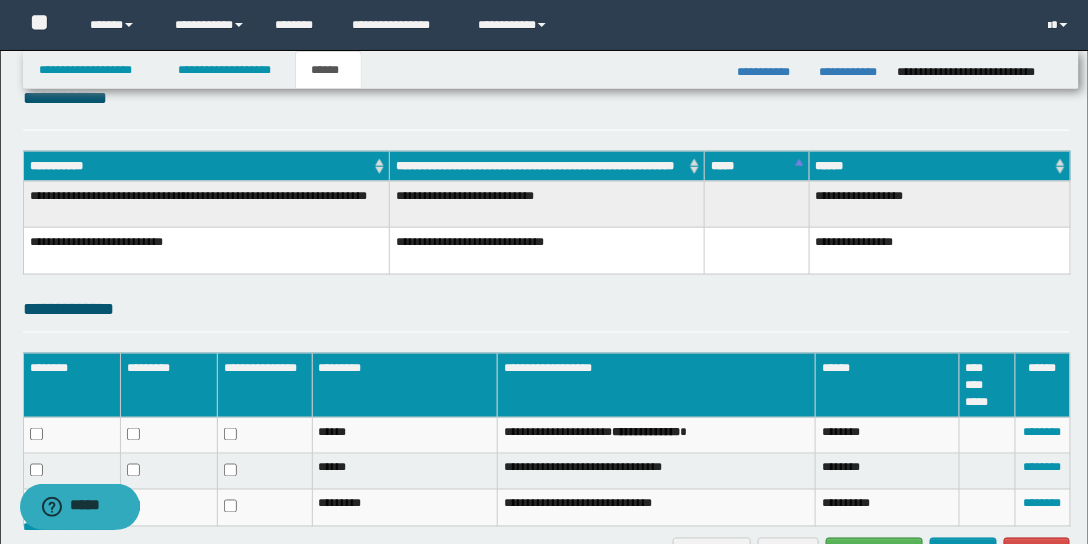 scroll, scrollTop: 632, scrollLeft: 0, axis: vertical 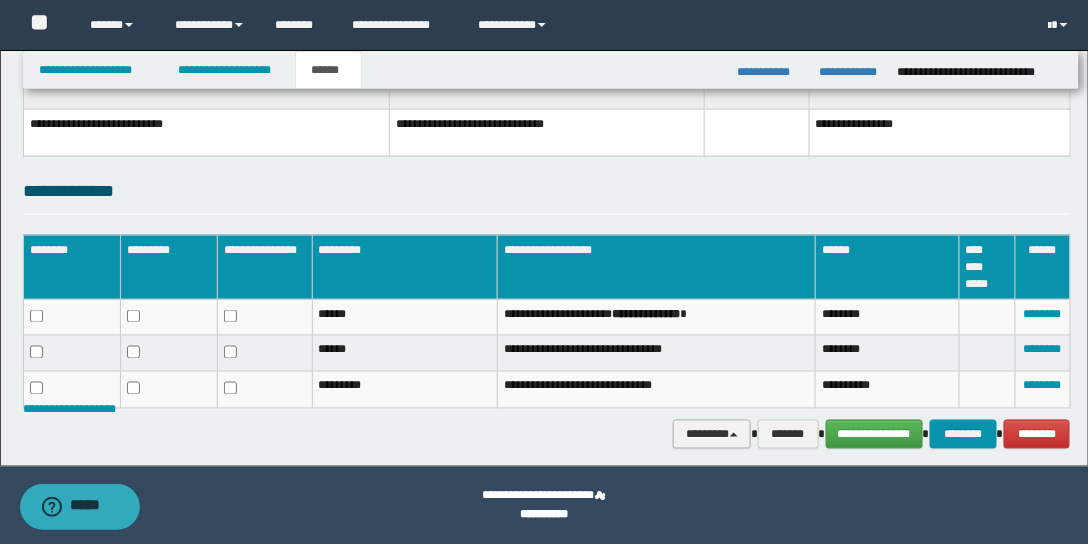 click on "********" at bounding box center (712, 434) 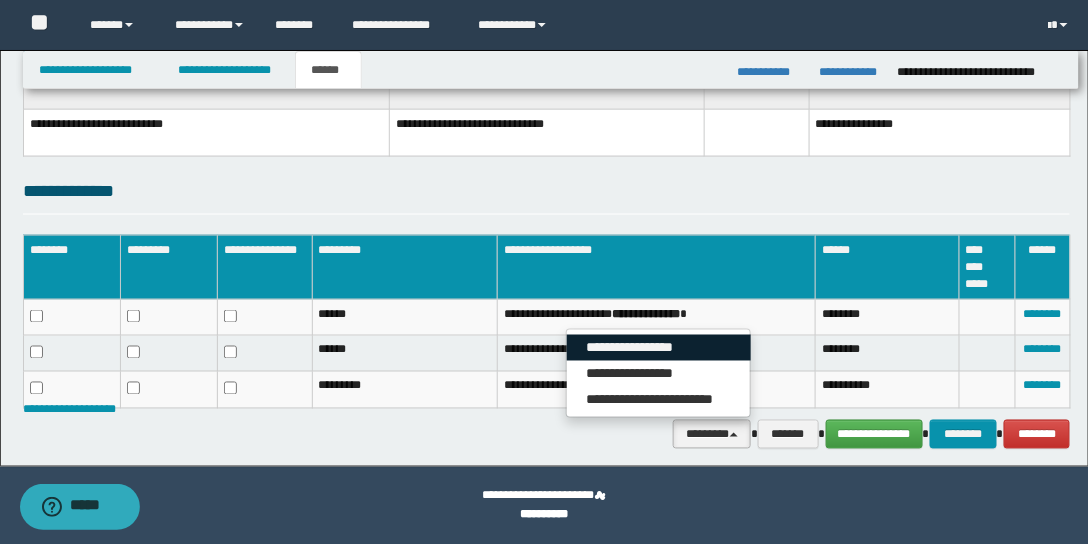 click on "**********" at bounding box center [659, 348] 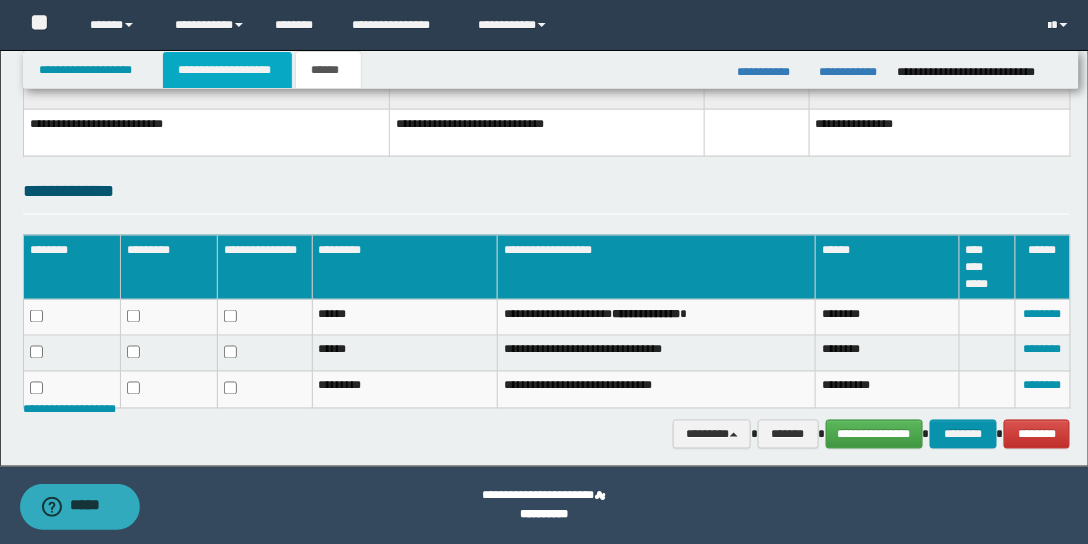 click on "**********" at bounding box center (227, 70) 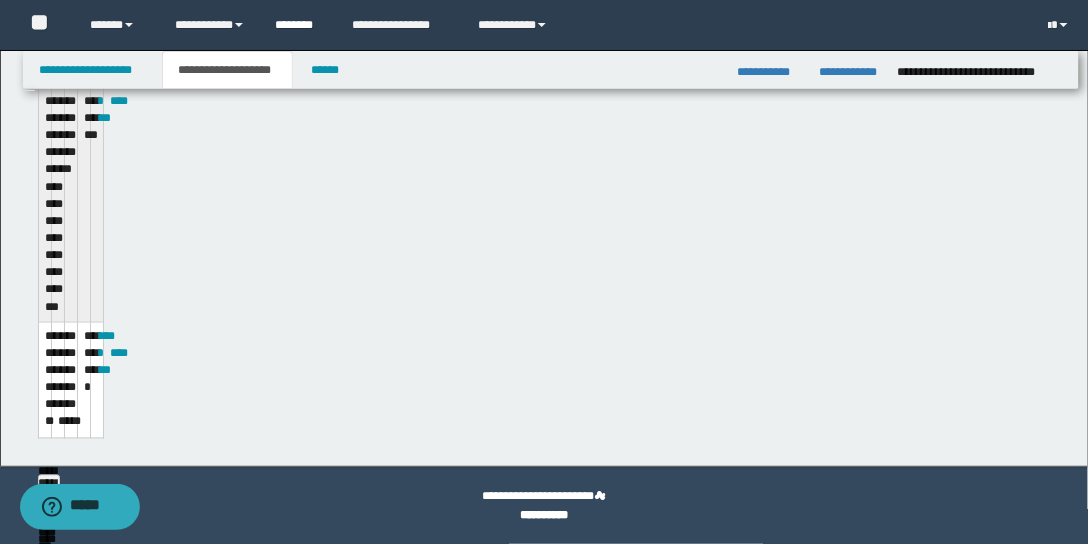 scroll, scrollTop: 664, scrollLeft: 0, axis: vertical 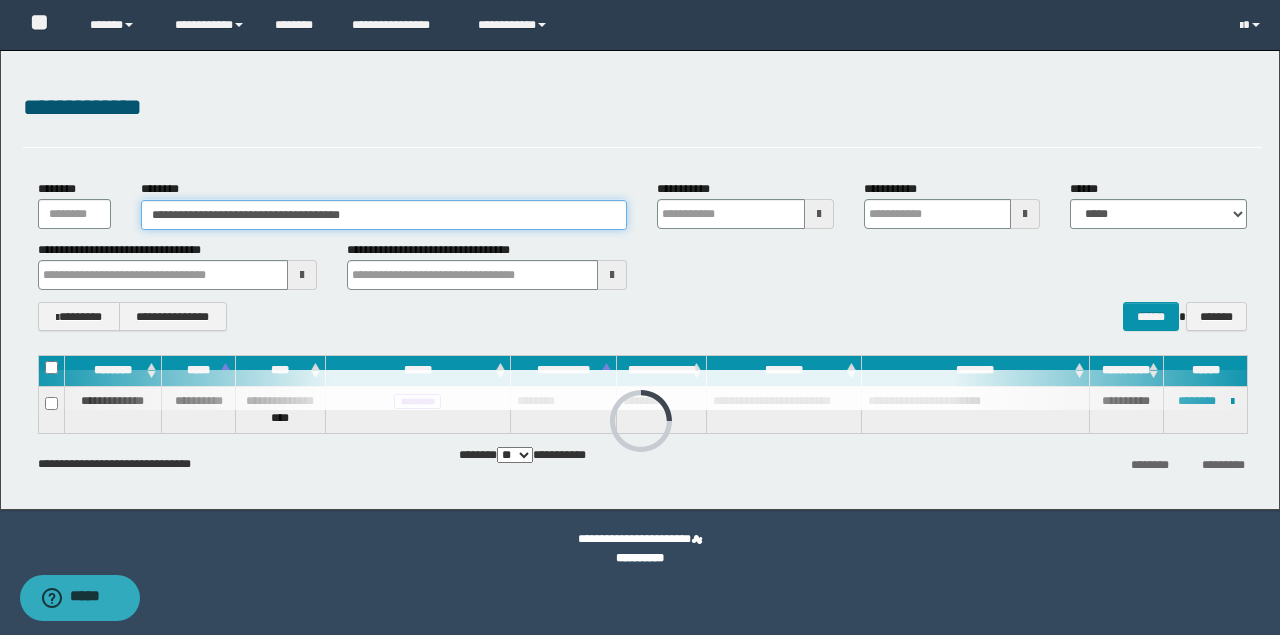 drag, startPoint x: 397, startPoint y: 212, endPoint x: 206, endPoint y: 241, distance: 193.18903 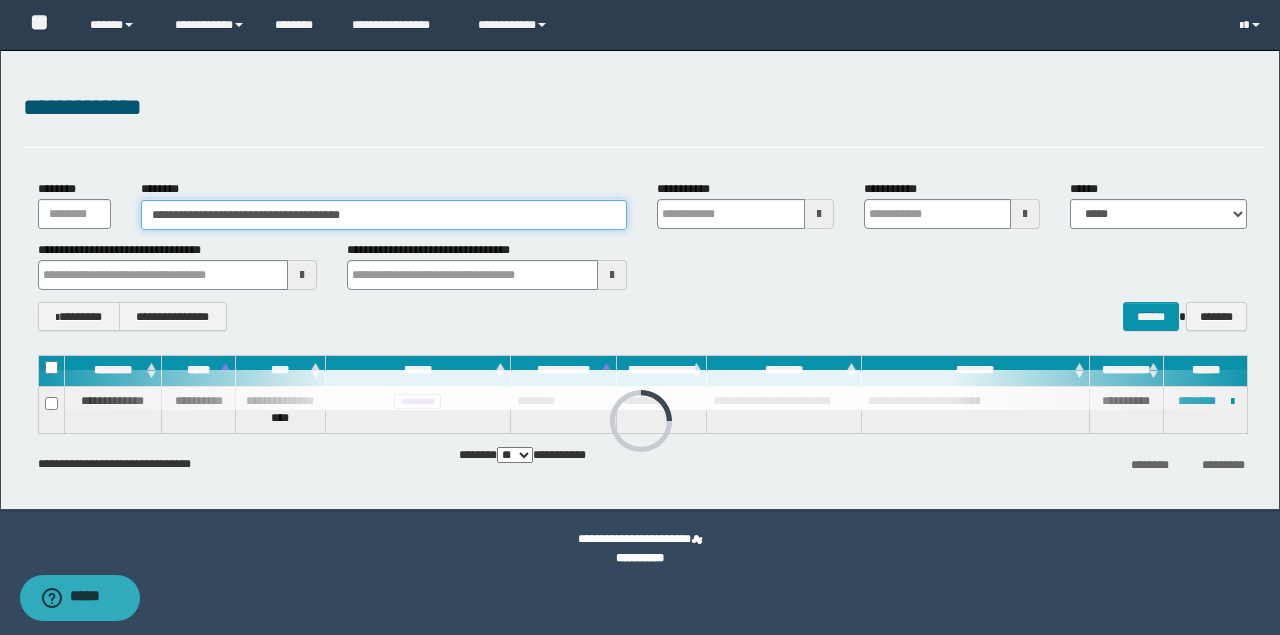 click on "**********" at bounding box center (384, 204) 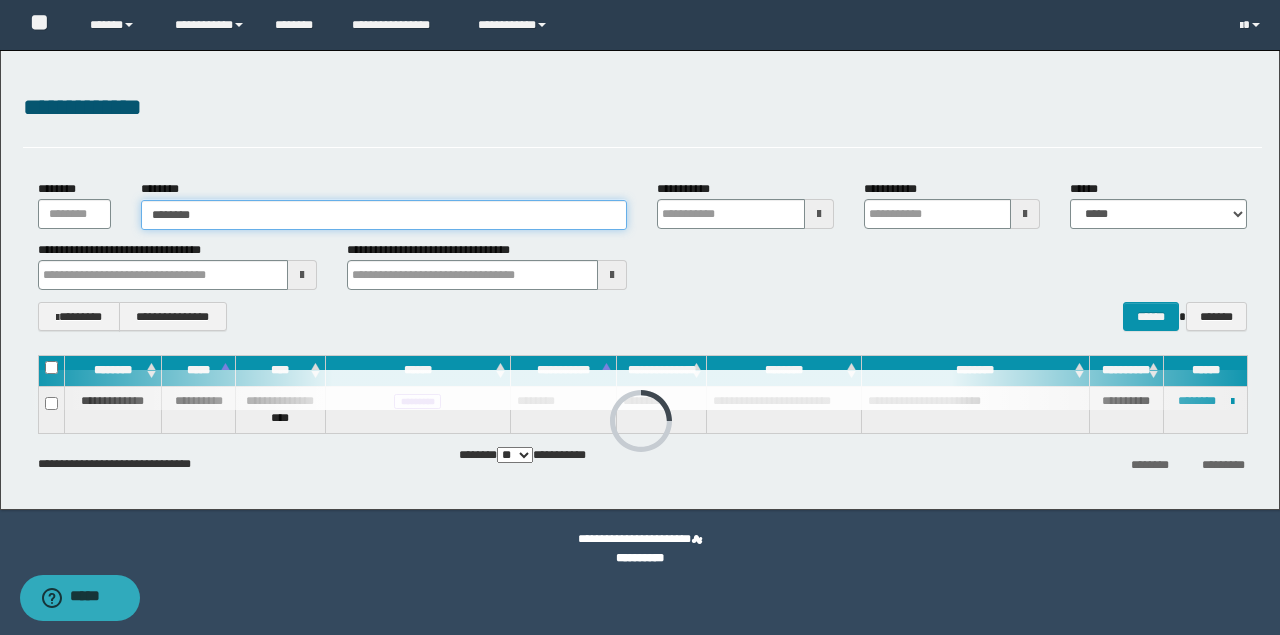 type on "********" 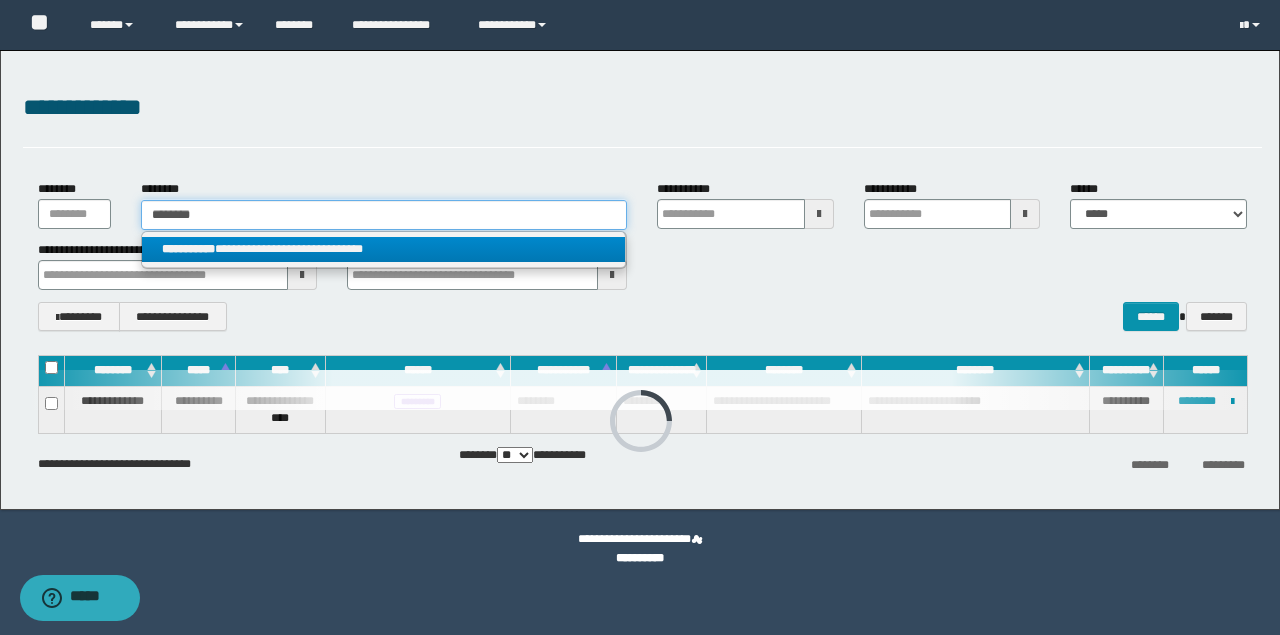 type on "********" 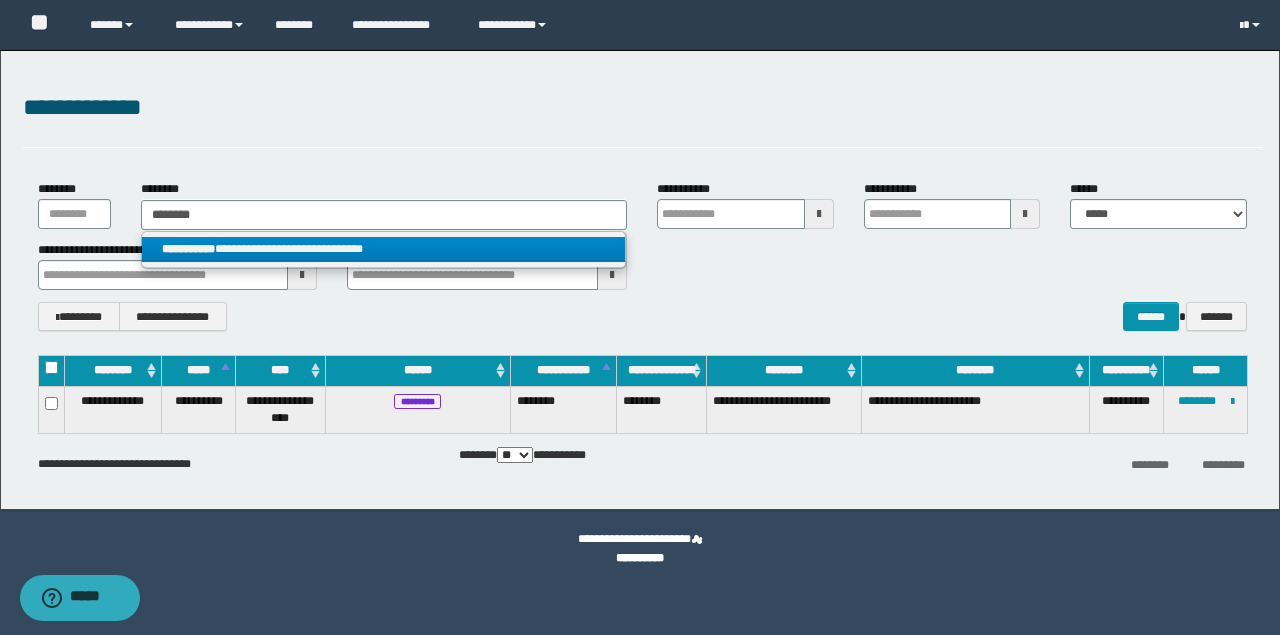click on "**********" at bounding box center (384, 249) 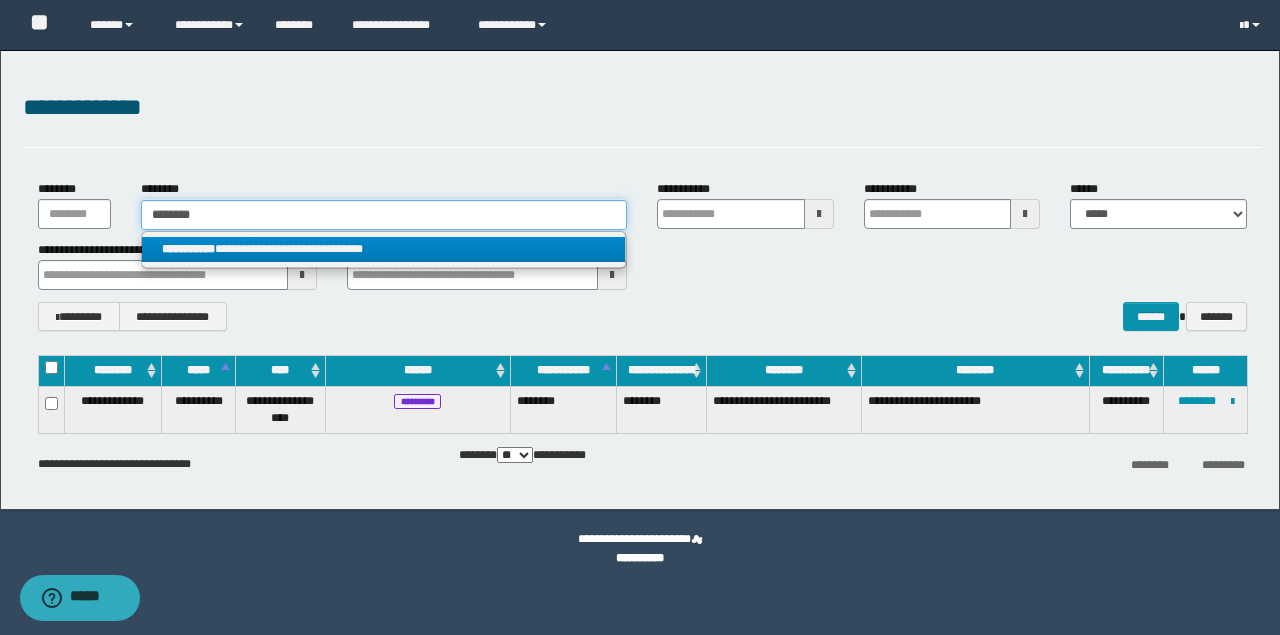 type 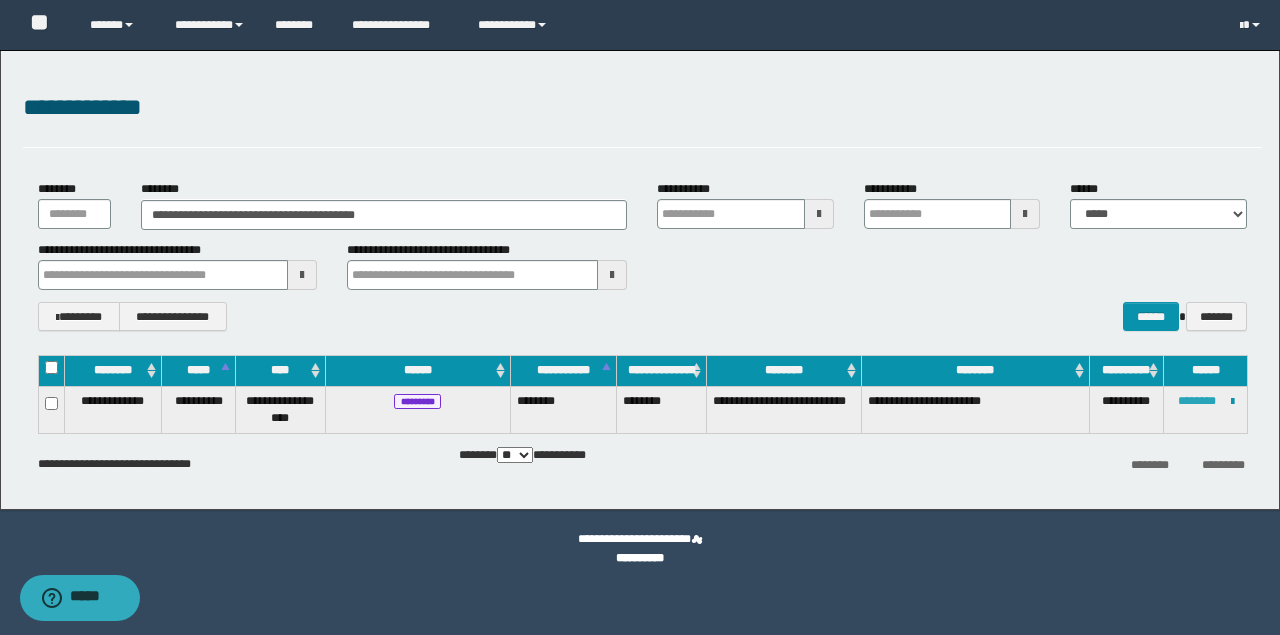 click on "********" at bounding box center [1197, 401] 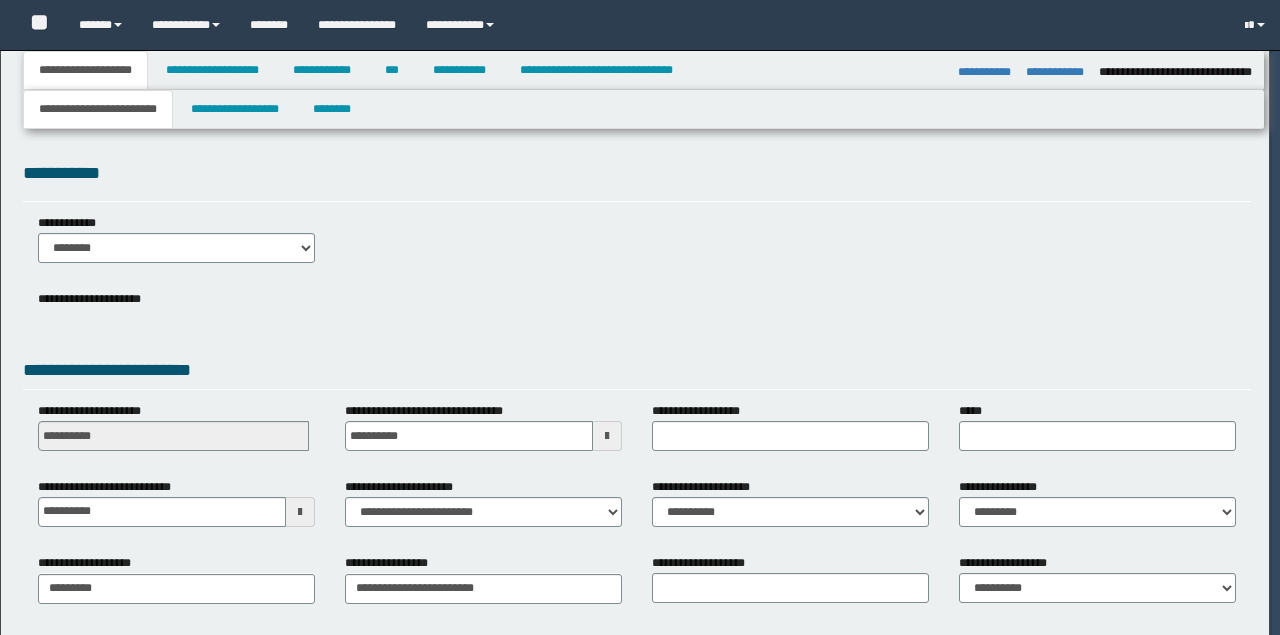 select on "*" 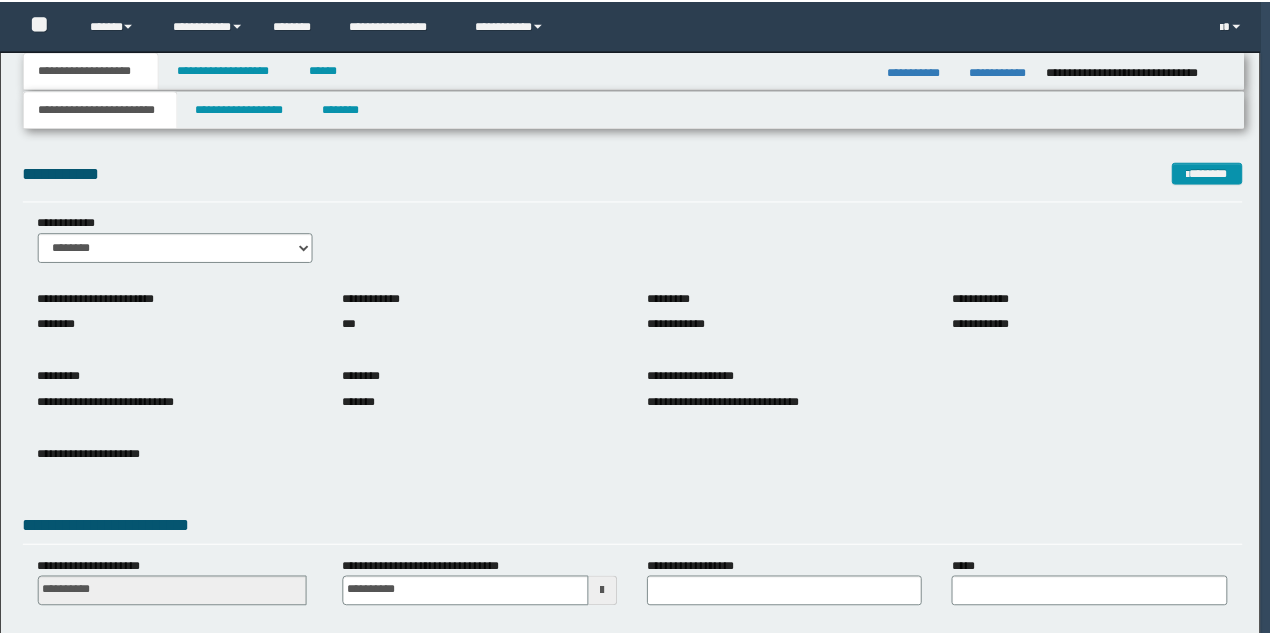 scroll, scrollTop: 0, scrollLeft: 0, axis: both 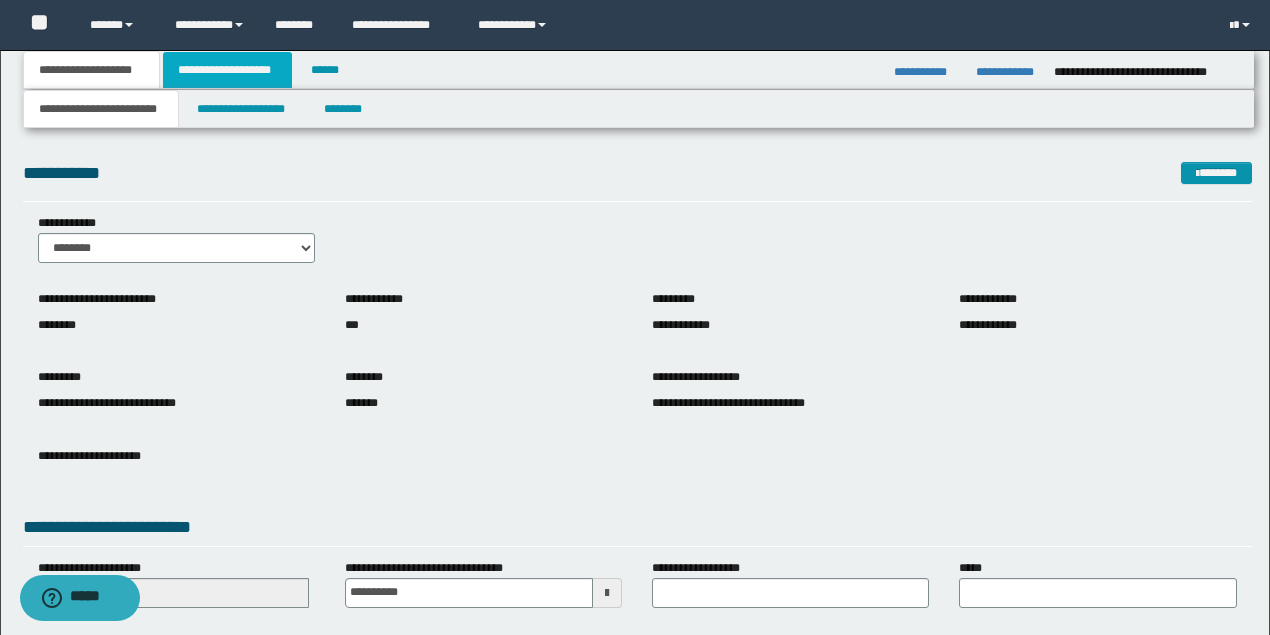 click on "**********" at bounding box center (227, 70) 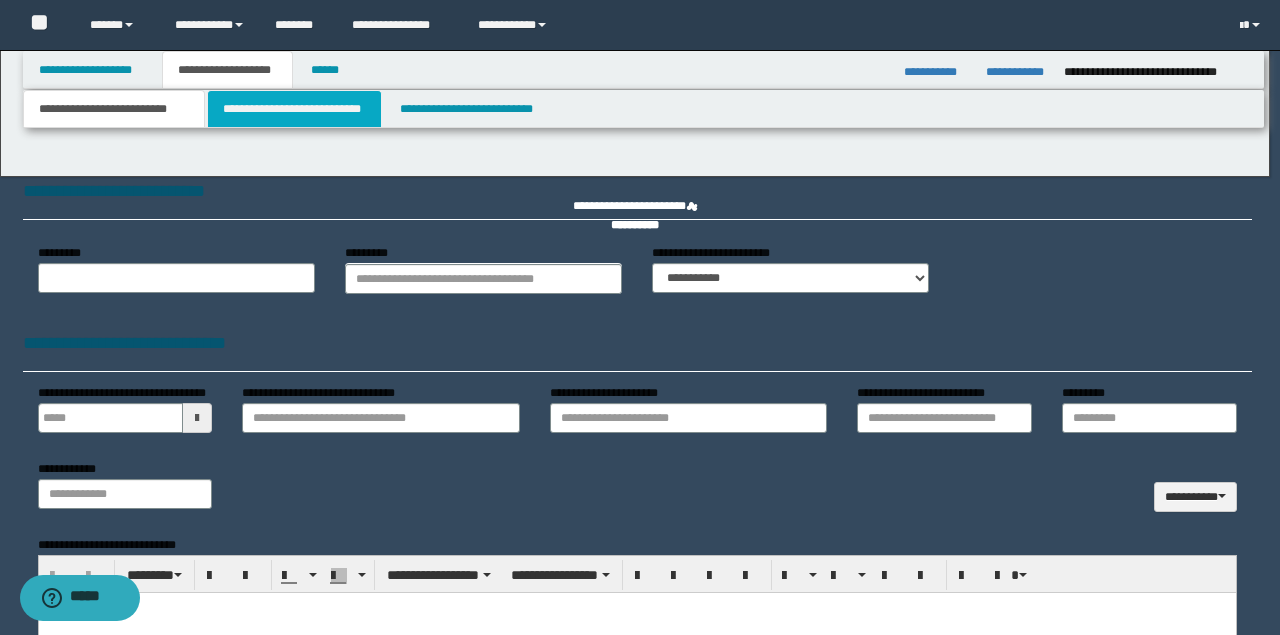 type on "**********" 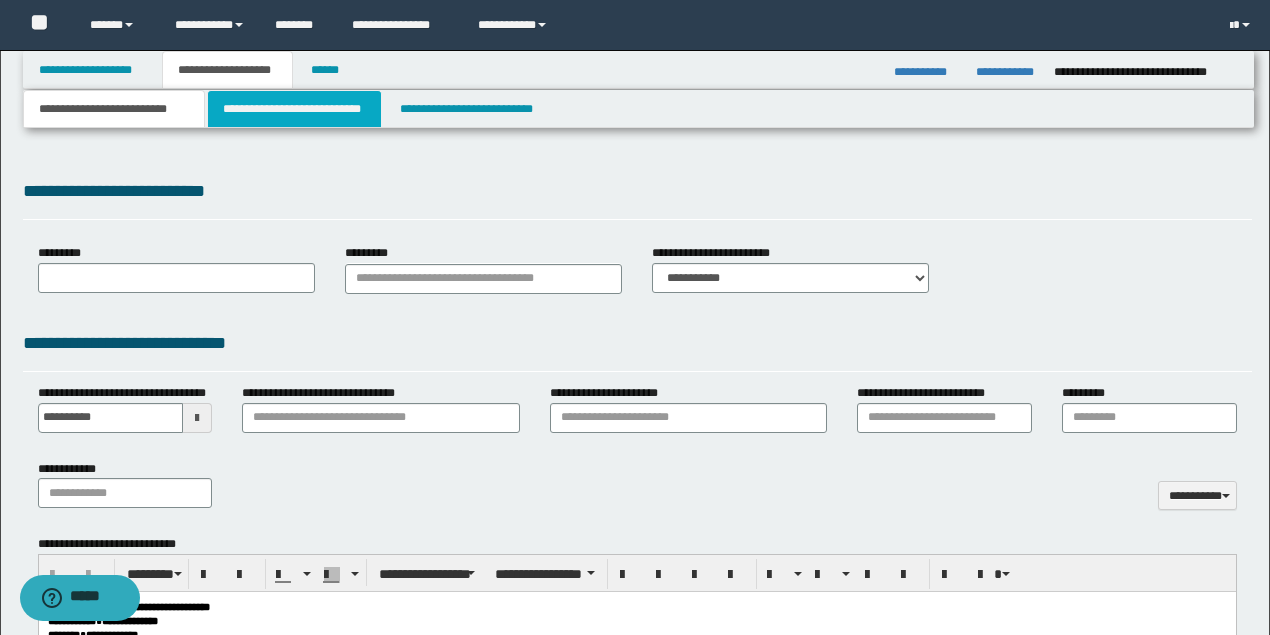 scroll, scrollTop: 0, scrollLeft: 0, axis: both 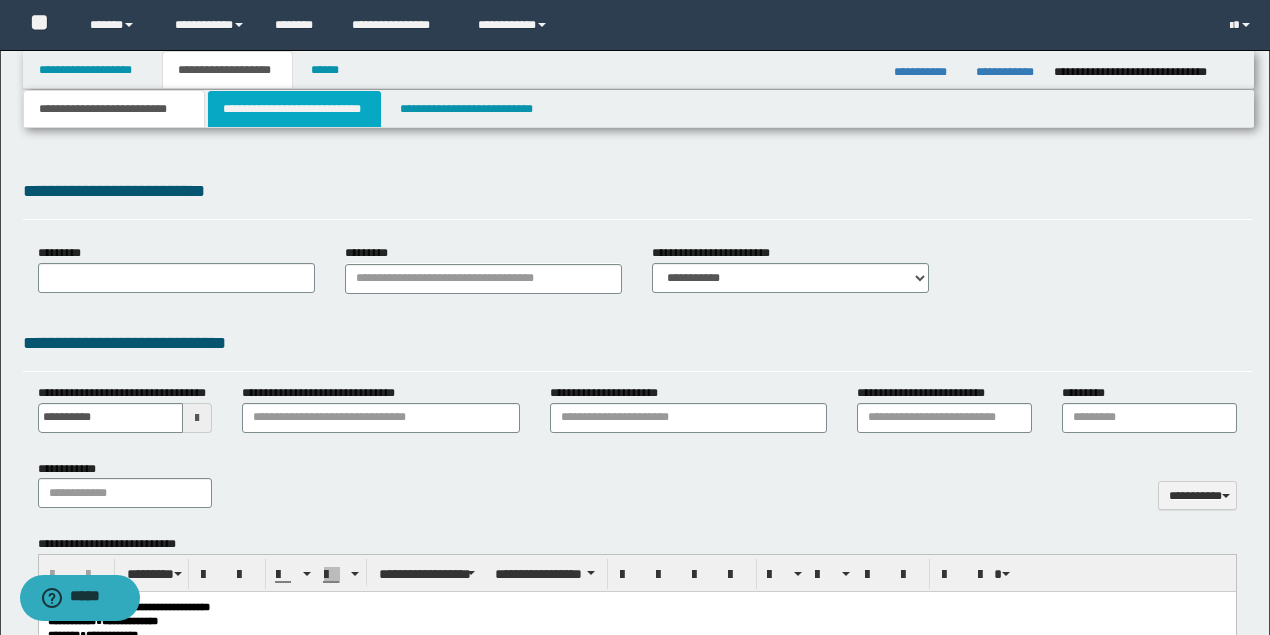 type on "**********" 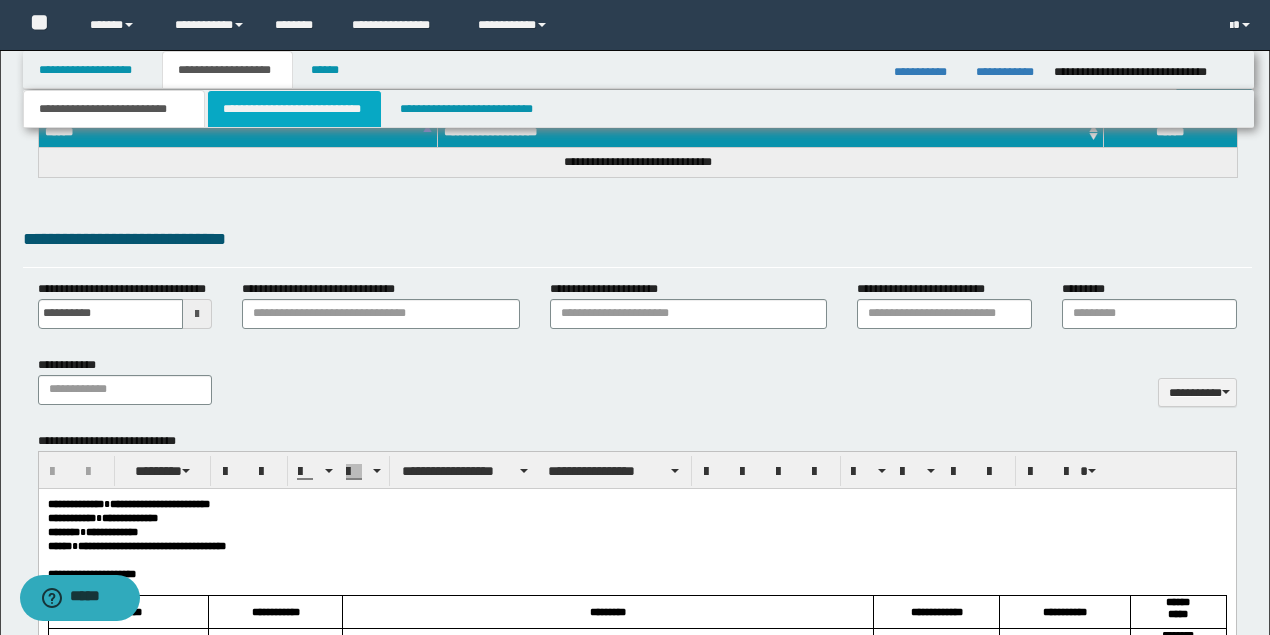scroll, scrollTop: 933, scrollLeft: 0, axis: vertical 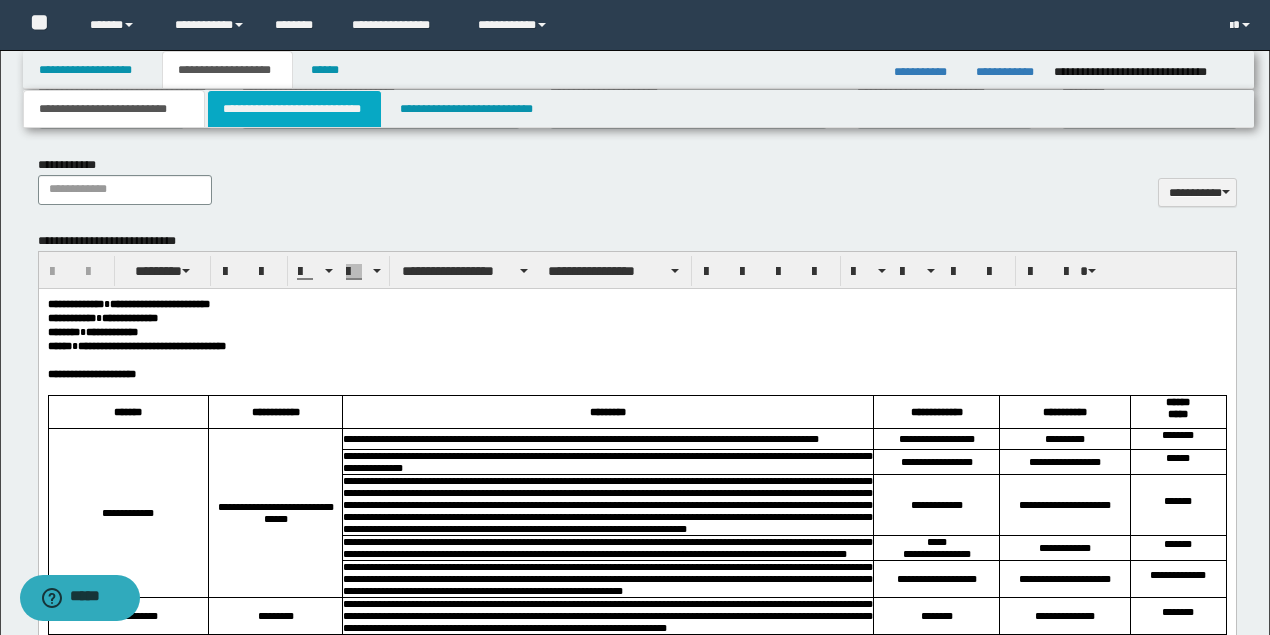 click on "**********" at bounding box center (294, 109) 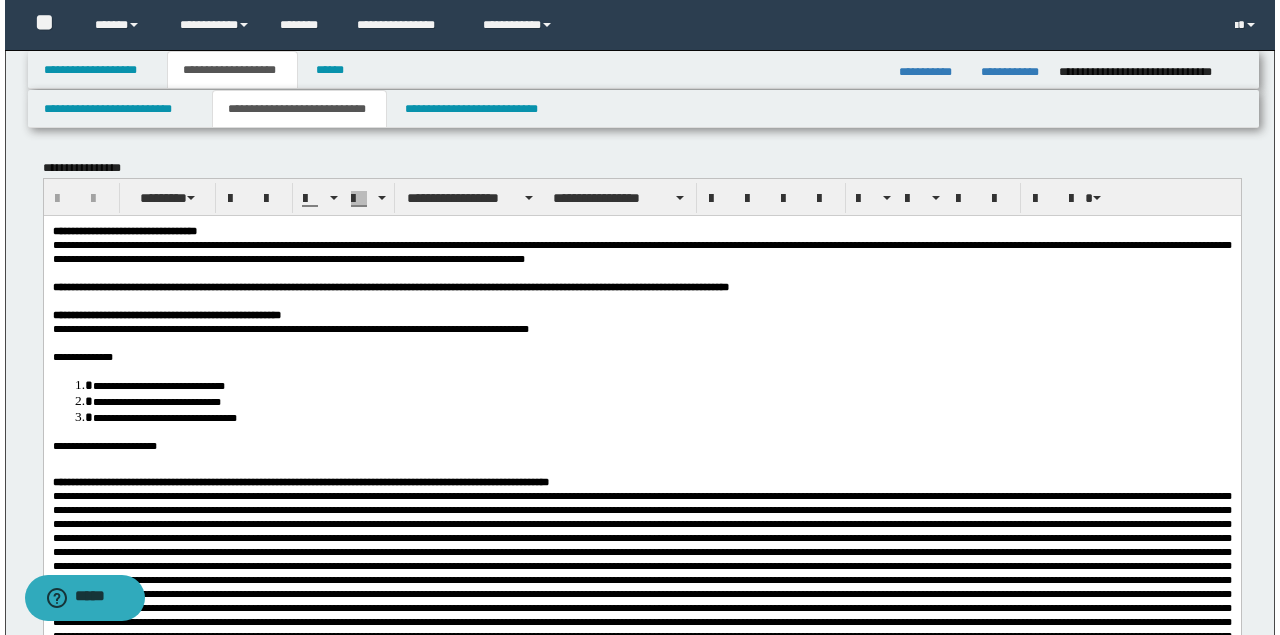 scroll, scrollTop: 0, scrollLeft: 0, axis: both 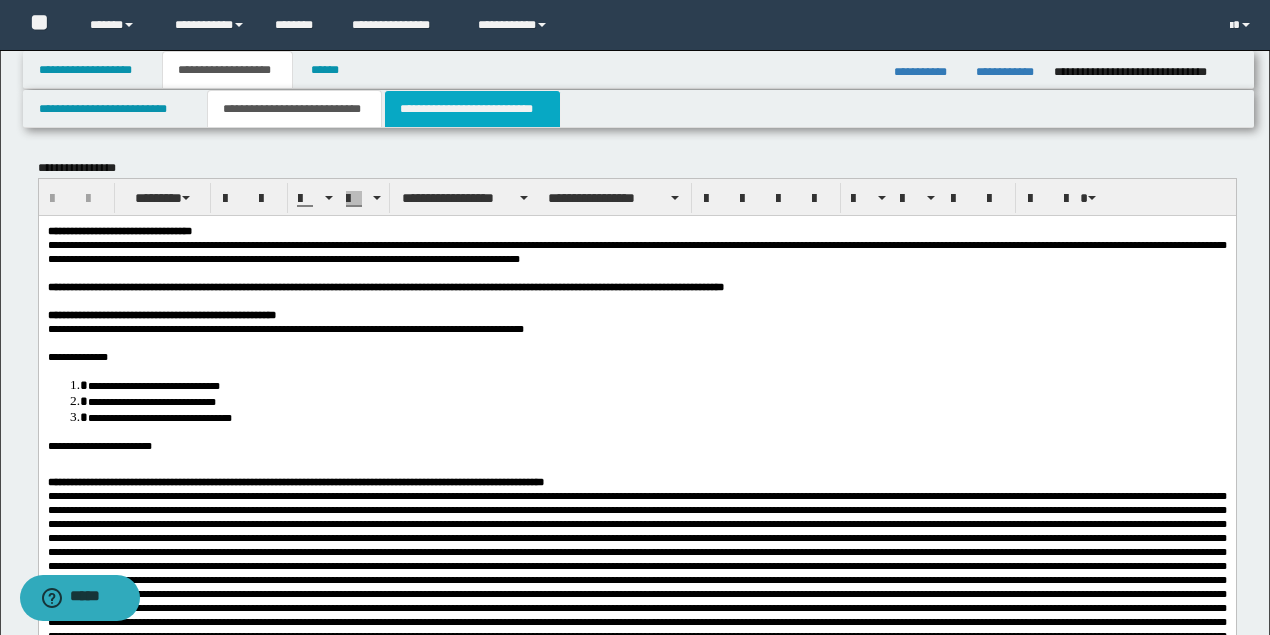 click on "**********" at bounding box center [472, 109] 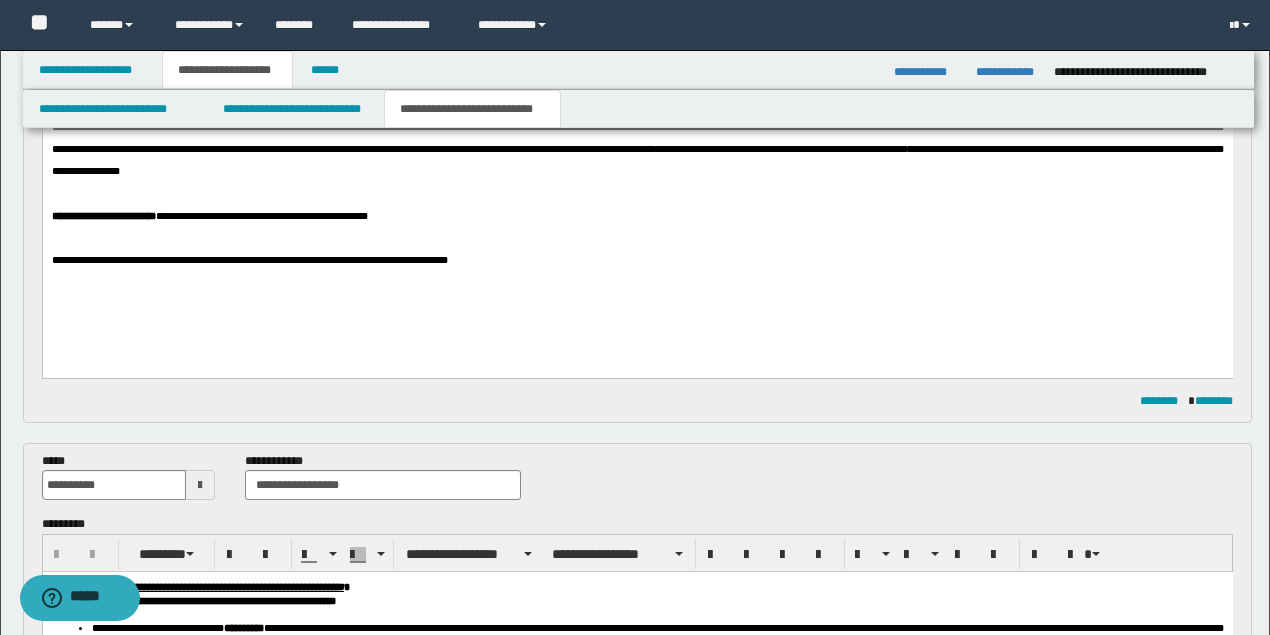scroll, scrollTop: 800, scrollLeft: 0, axis: vertical 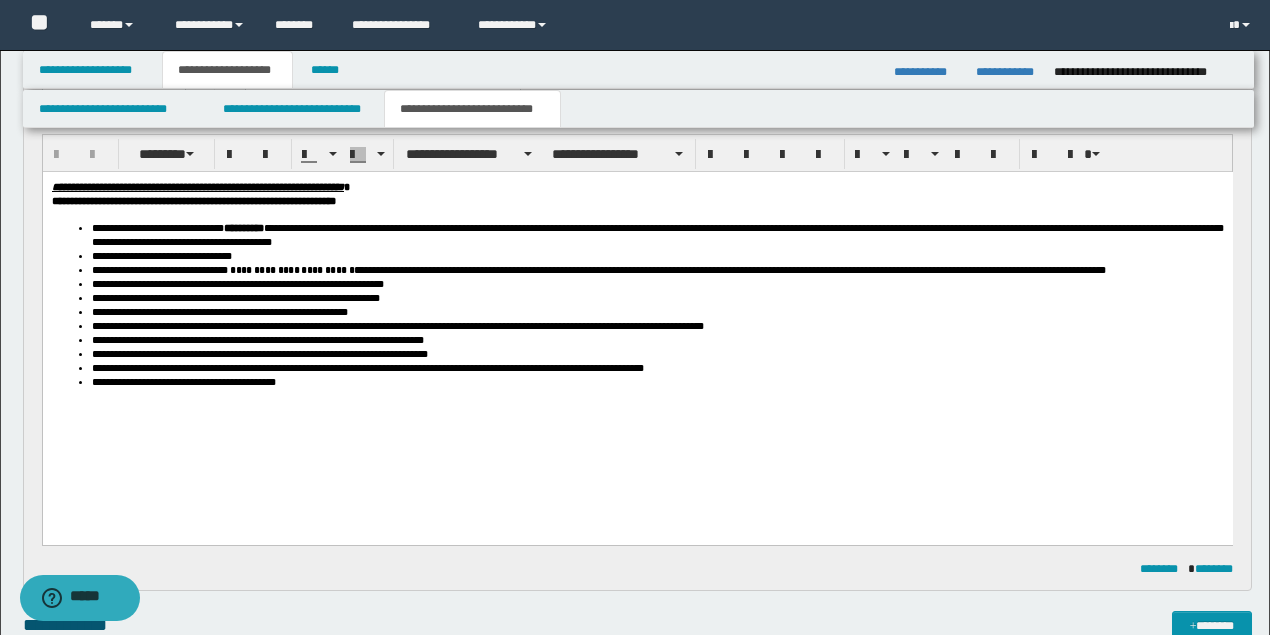 click on "**********" at bounding box center (397, 326) 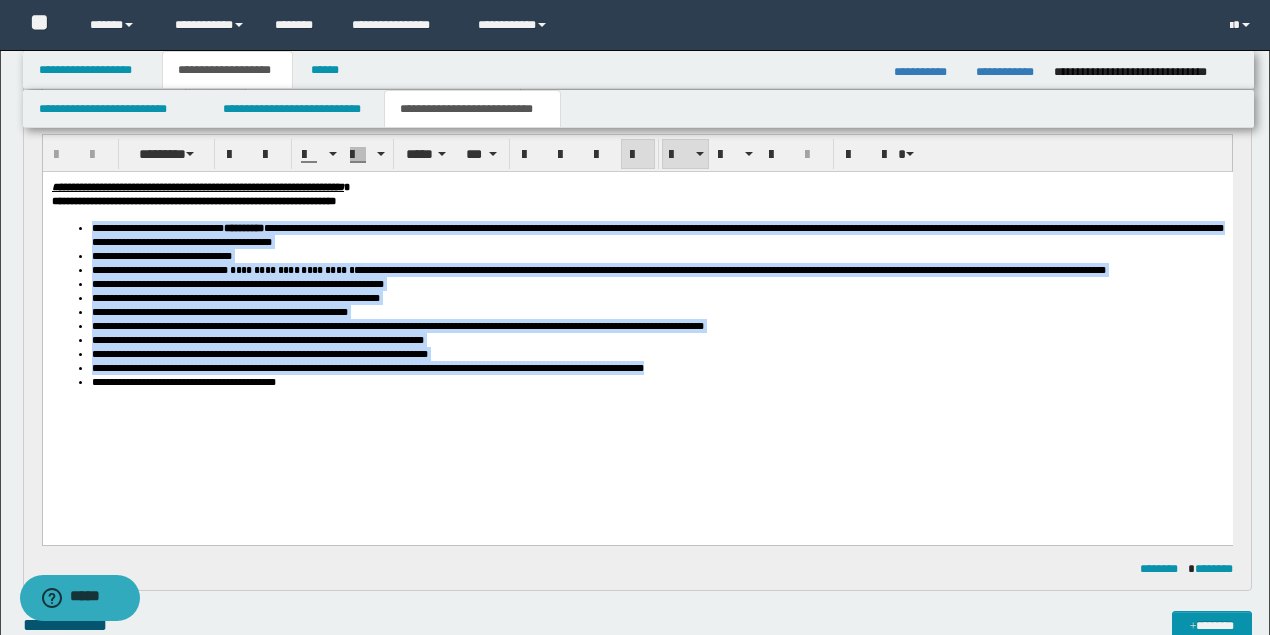 drag, startPoint x: 545, startPoint y: 369, endPoint x: 119, endPoint y: 247, distance: 443.12527 